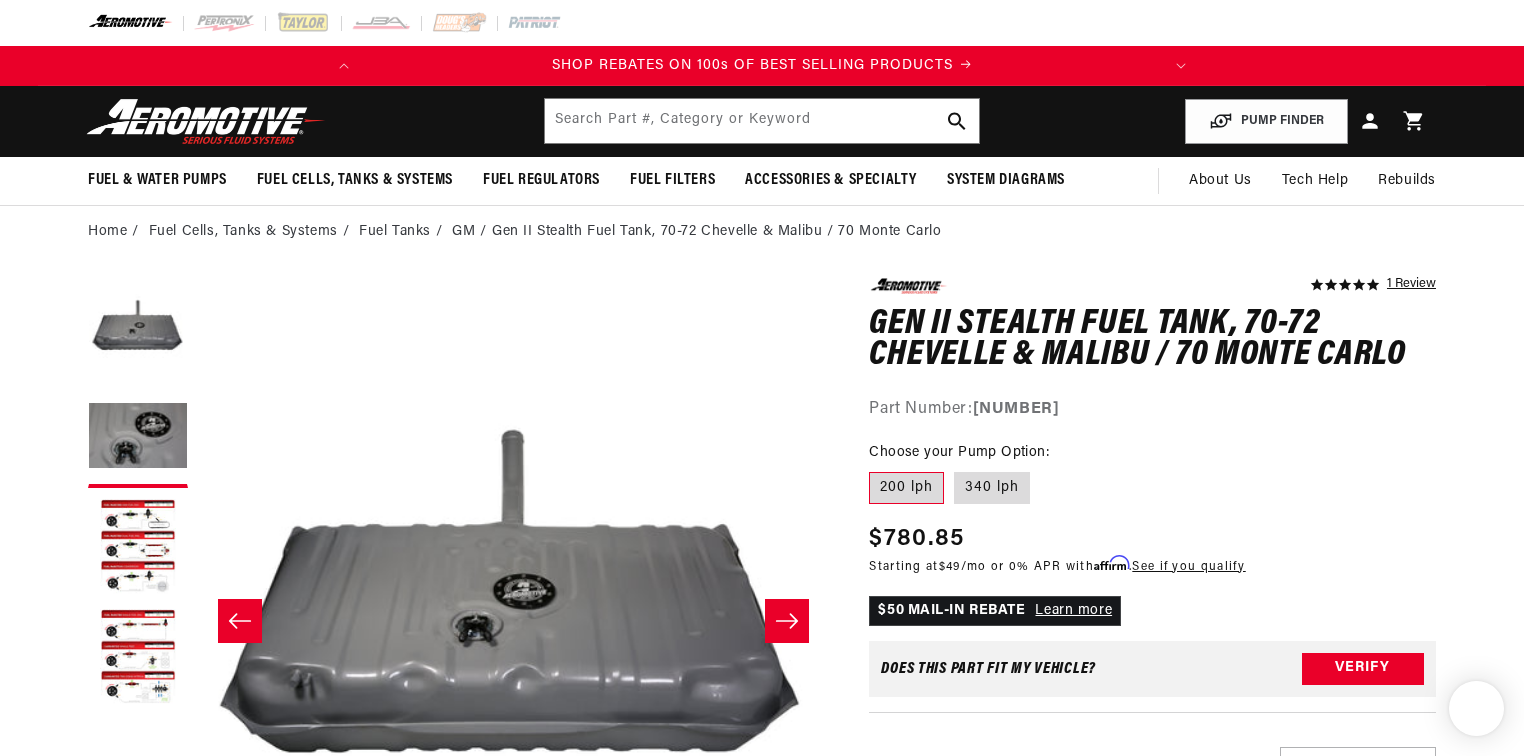 scroll, scrollTop: 80, scrollLeft: 0, axis: vertical 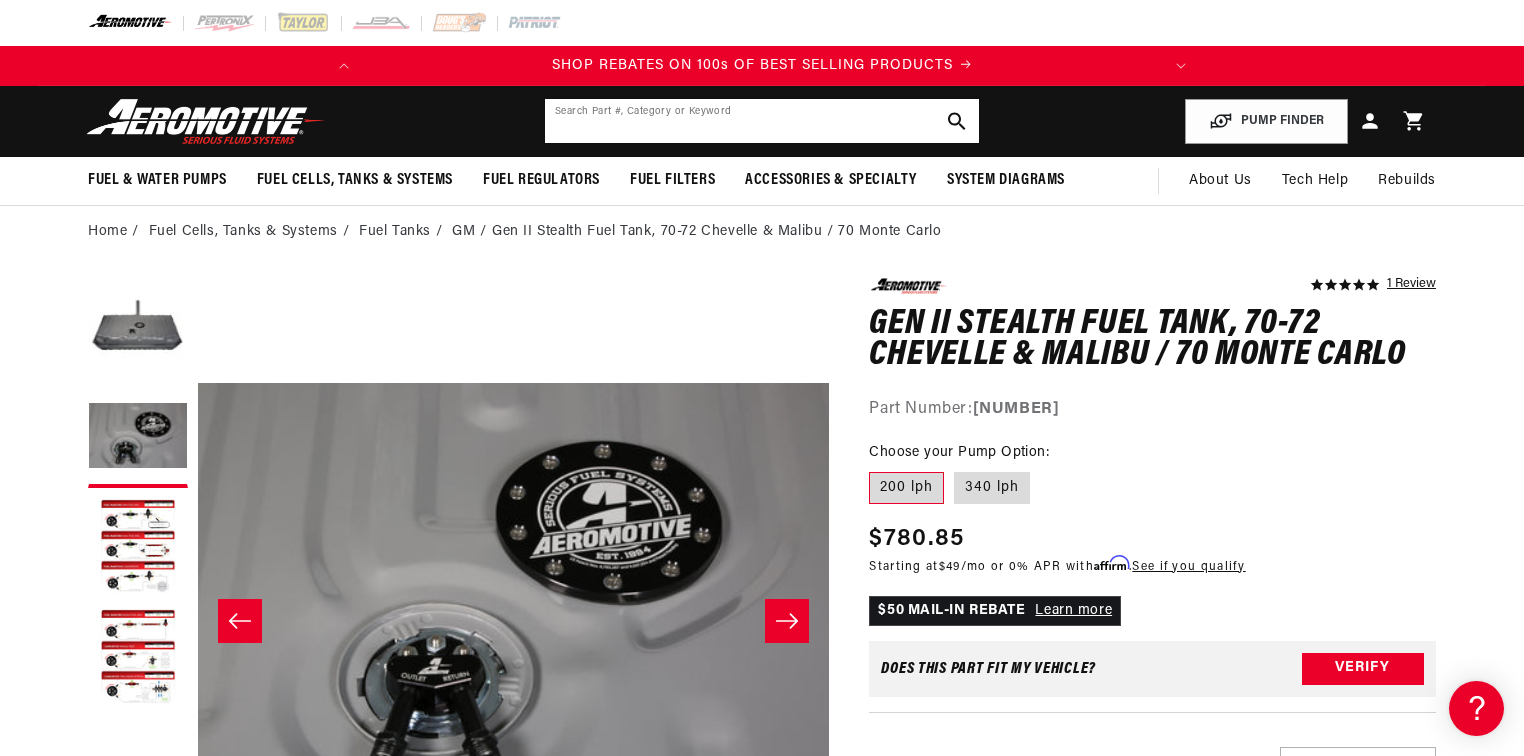 click 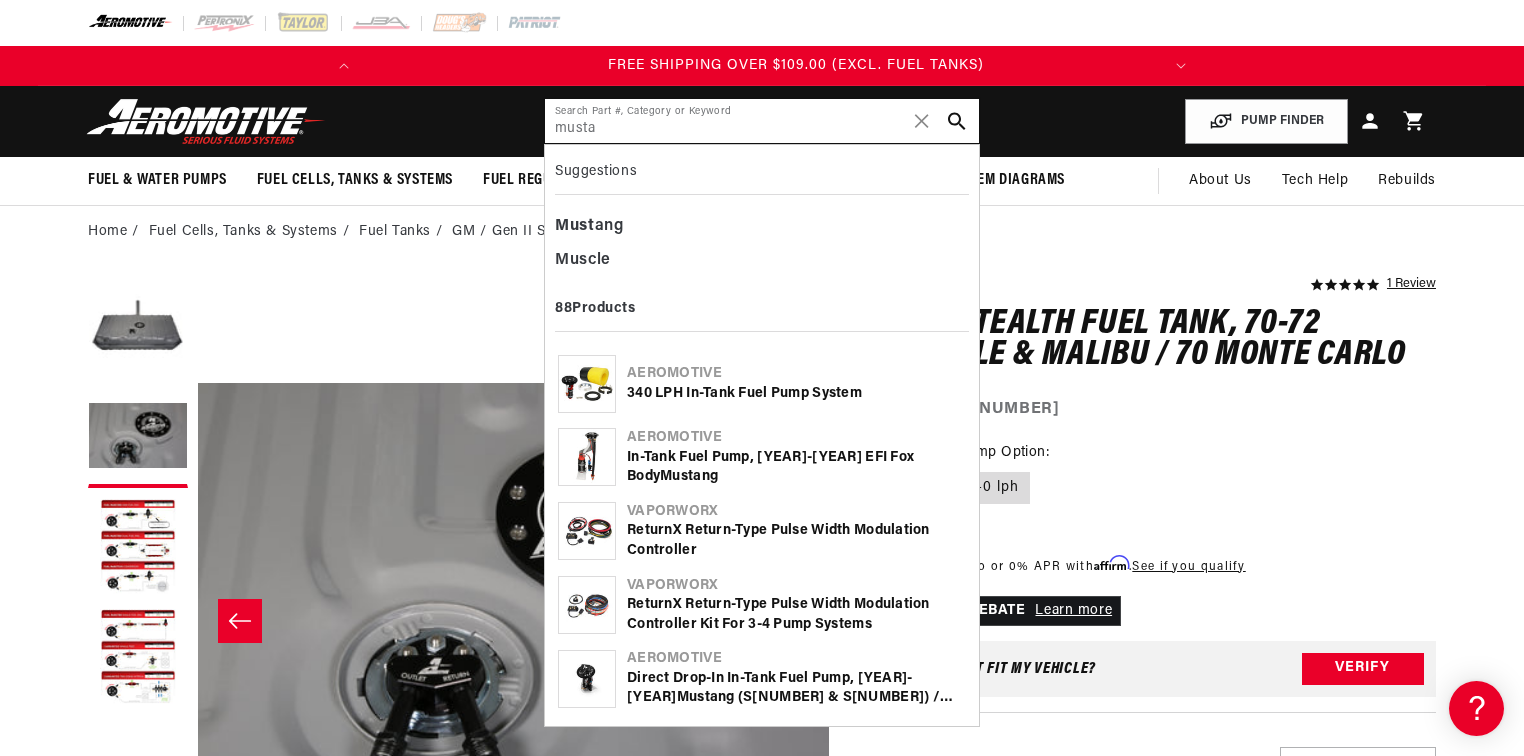 scroll, scrollTop: 0, scrollLeft: 791, axis: horizontal 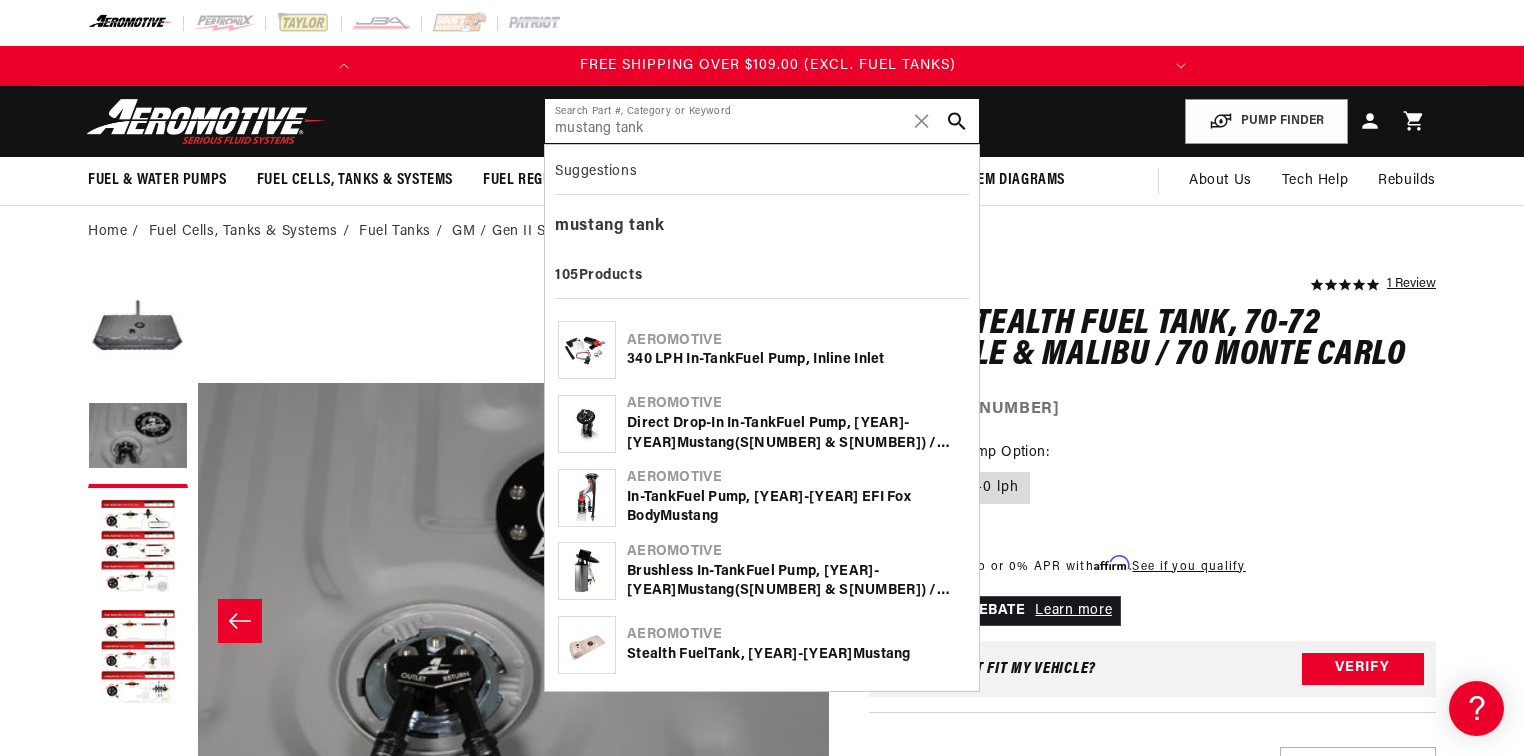 type on "mustang tank" 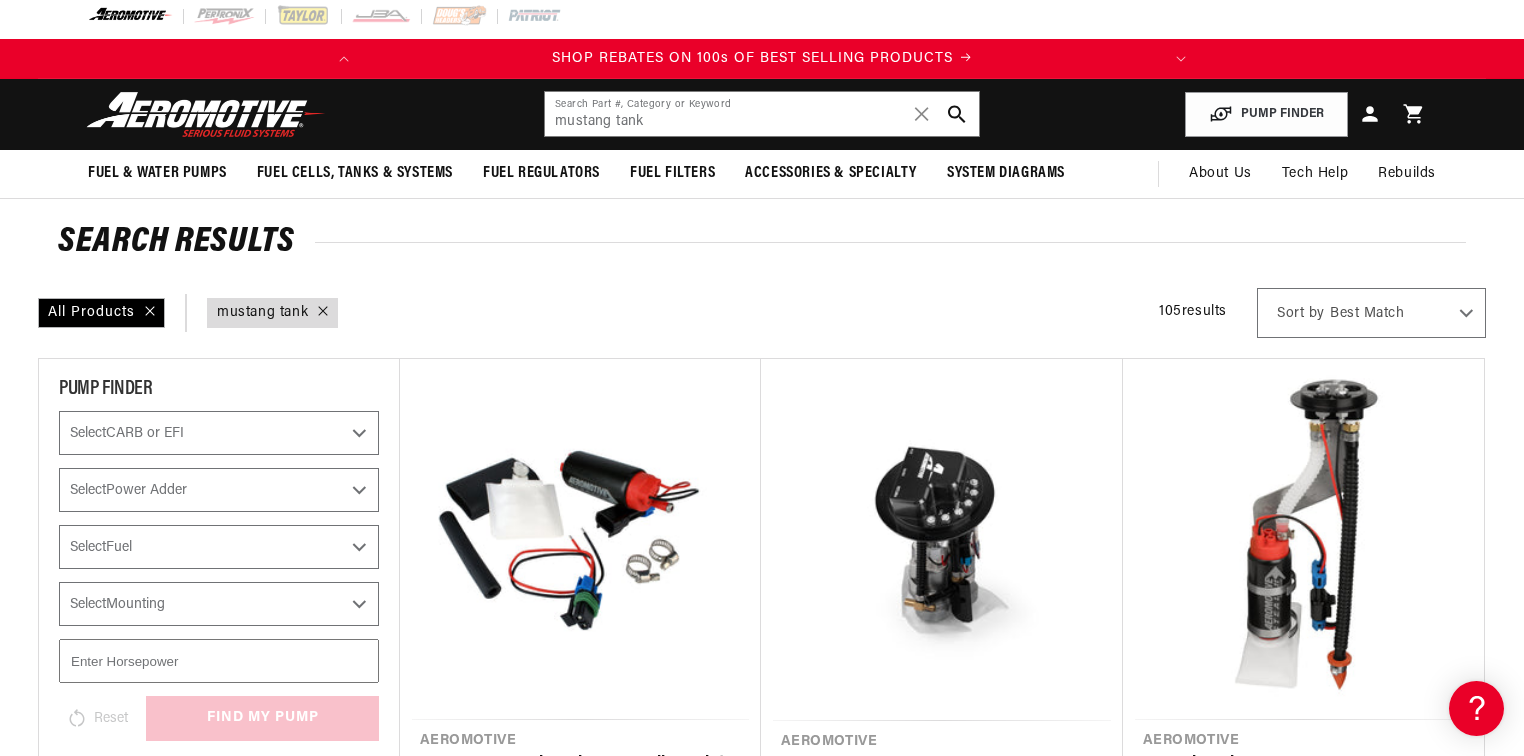 scroll, scrollTop: 320, scrollLeft: 0, axis: vertical 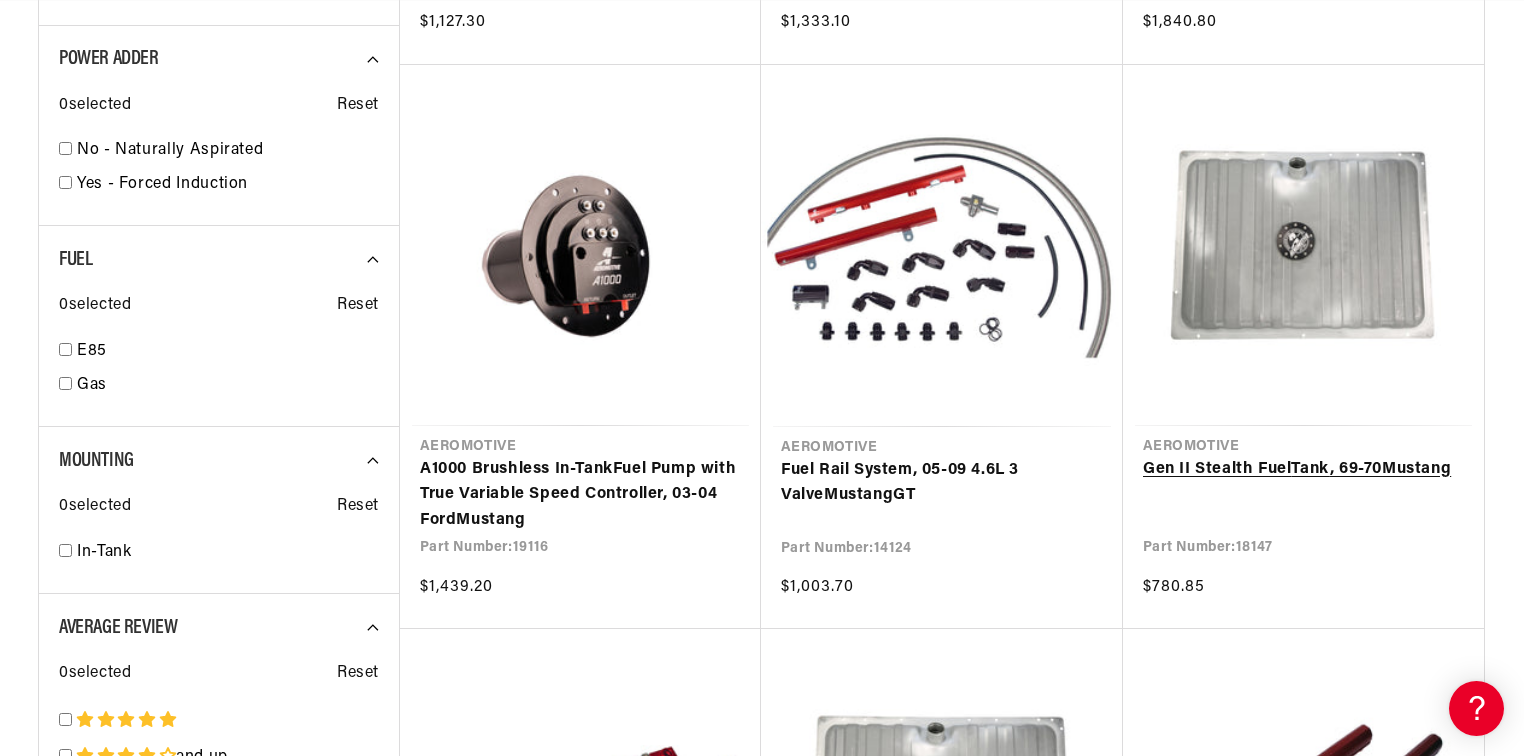 click on "Gen II Stealth Fuel  Tank , 69-70  Mustang" at bounding box center (1303, 470) 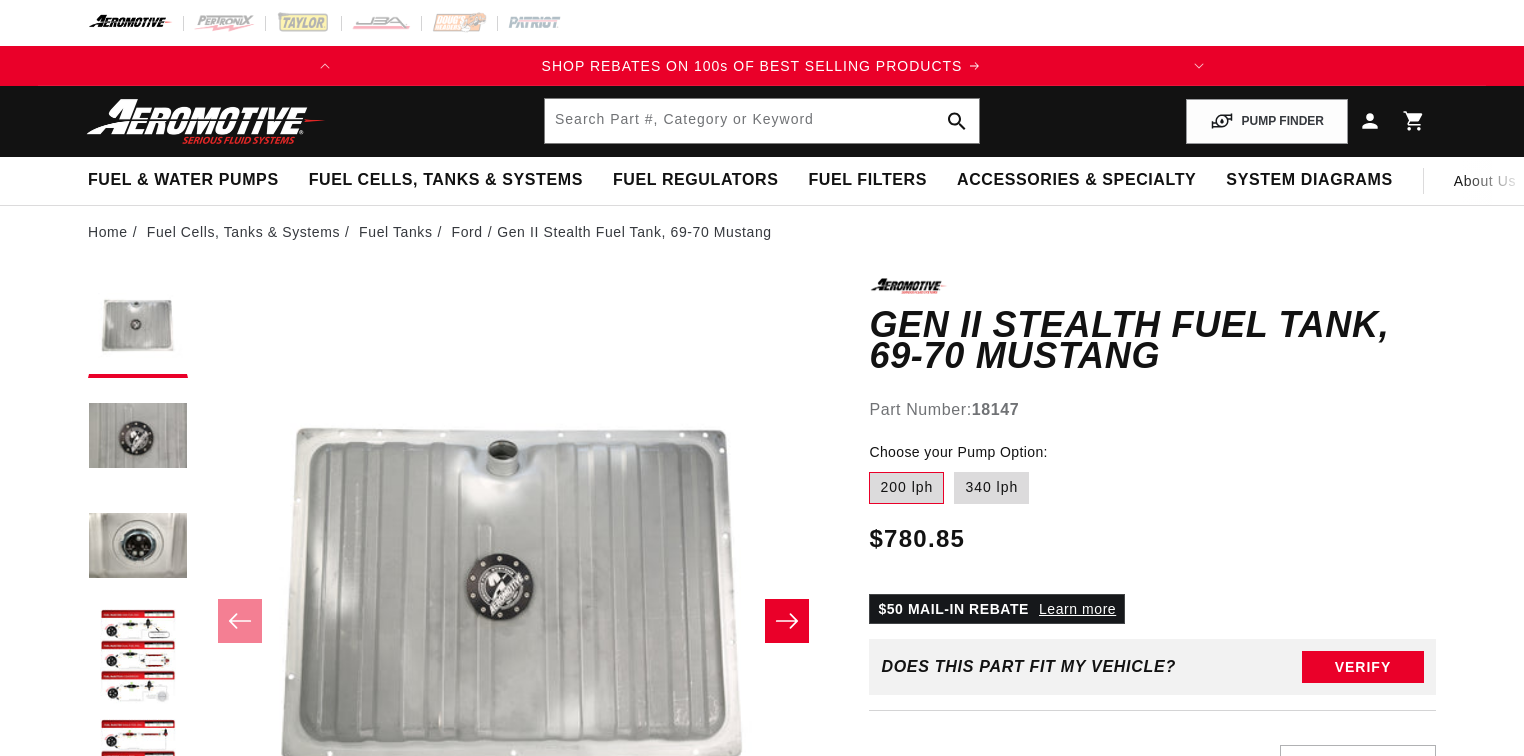 scroll, scrollTop: 0, scrollLeft: 0, axis: both 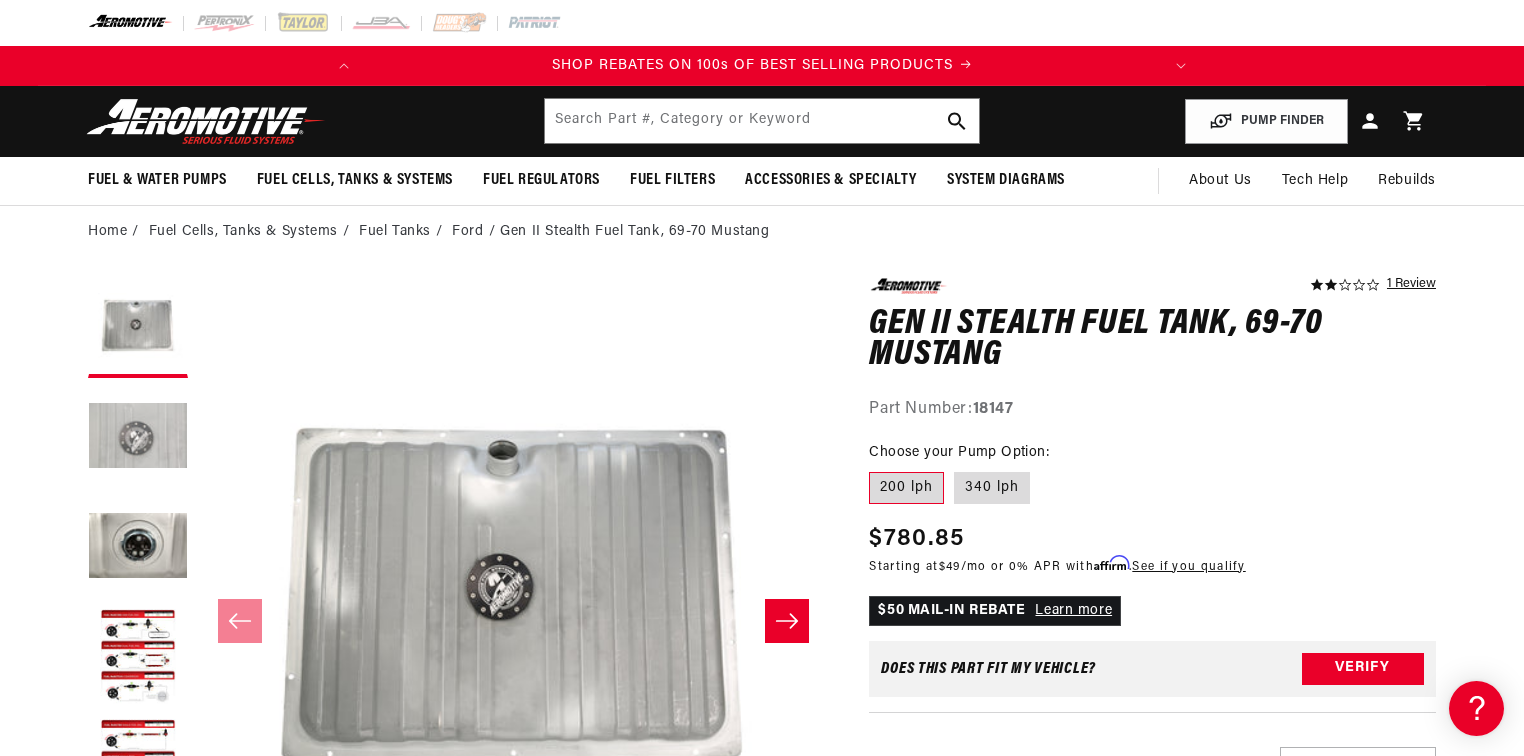 click at bounding box center [138, 438] 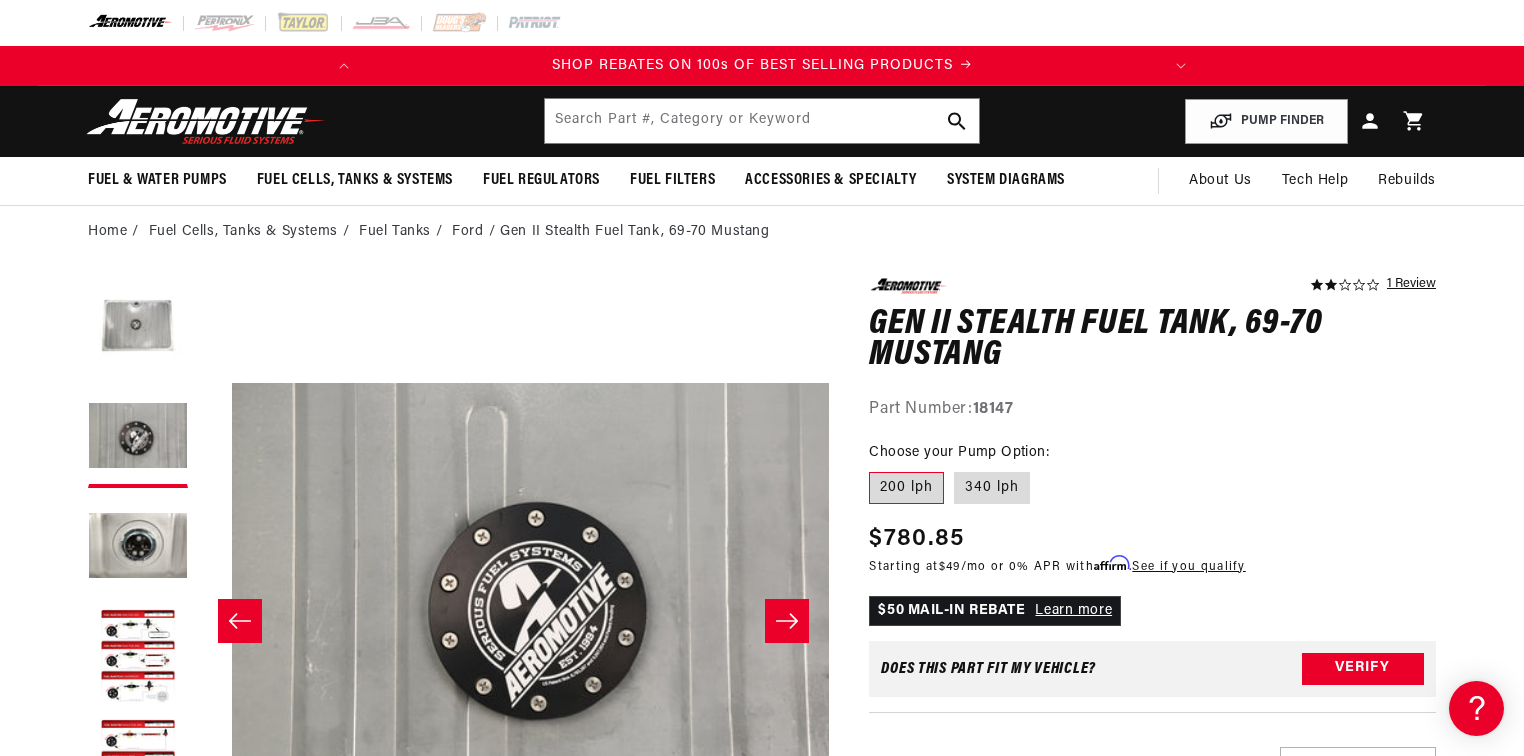 scroll, scrollTop: 0, scrollLeft: 631, axis: horizontal 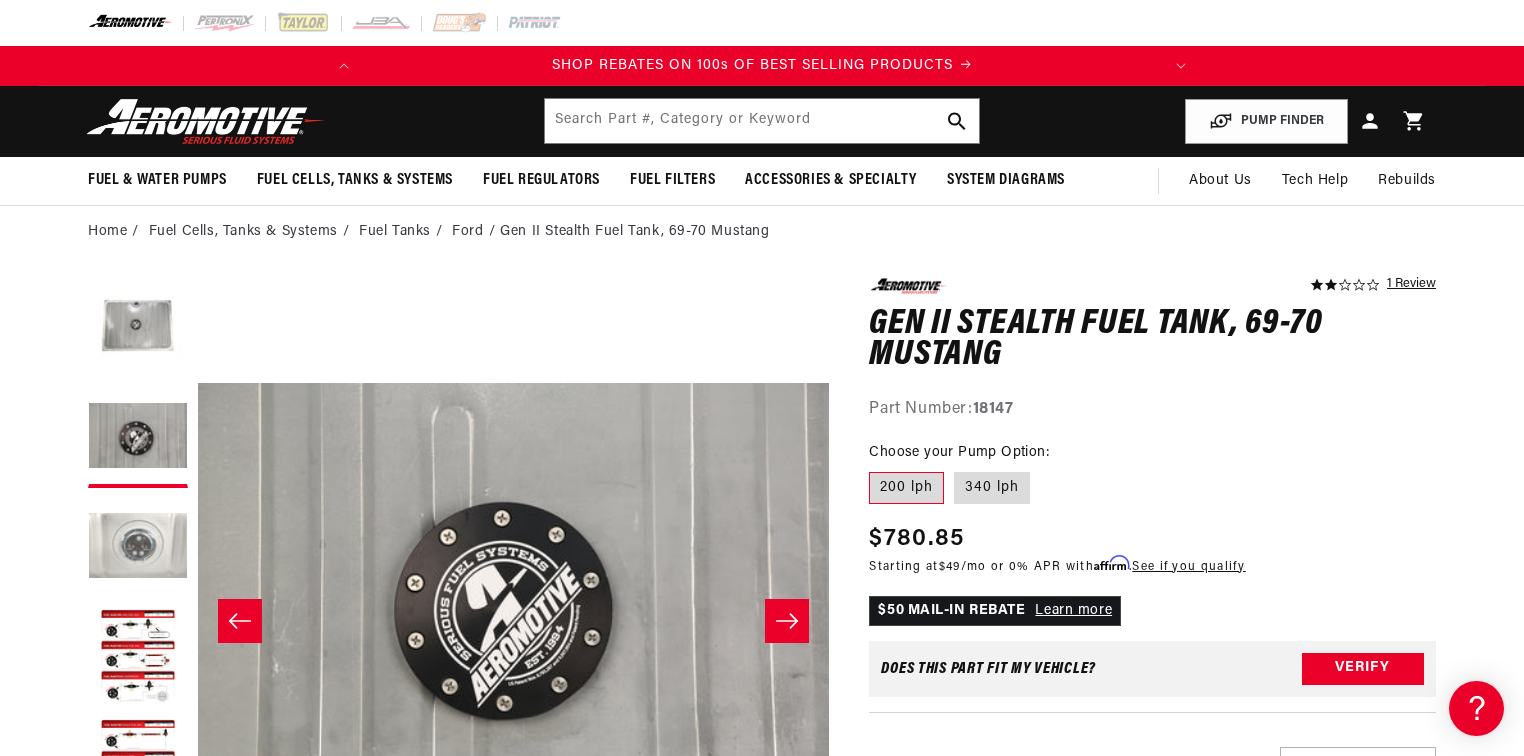 click at bounding box center [138, 548] 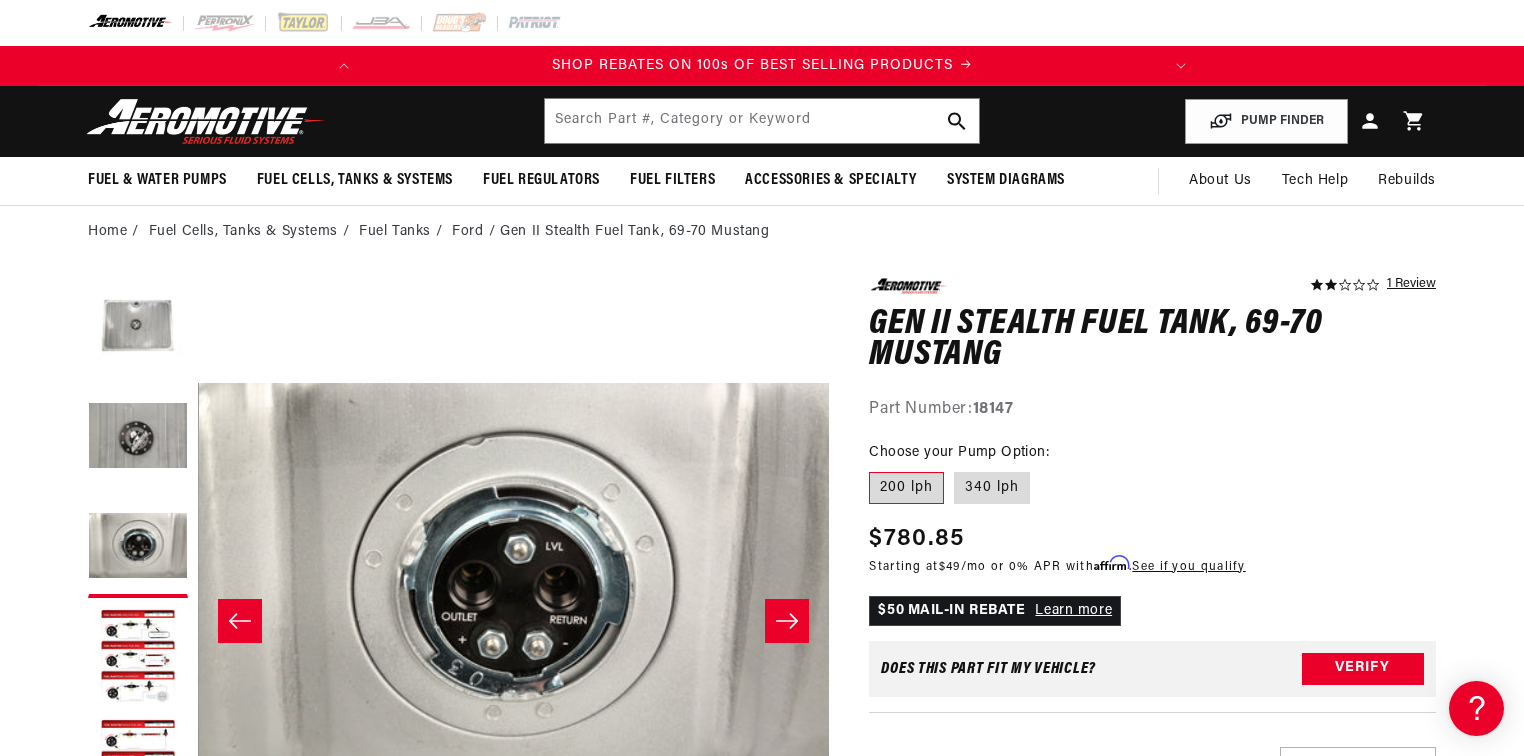 scroll, scrollTop: 0, scrollLeft: 1263, axis: horizontal 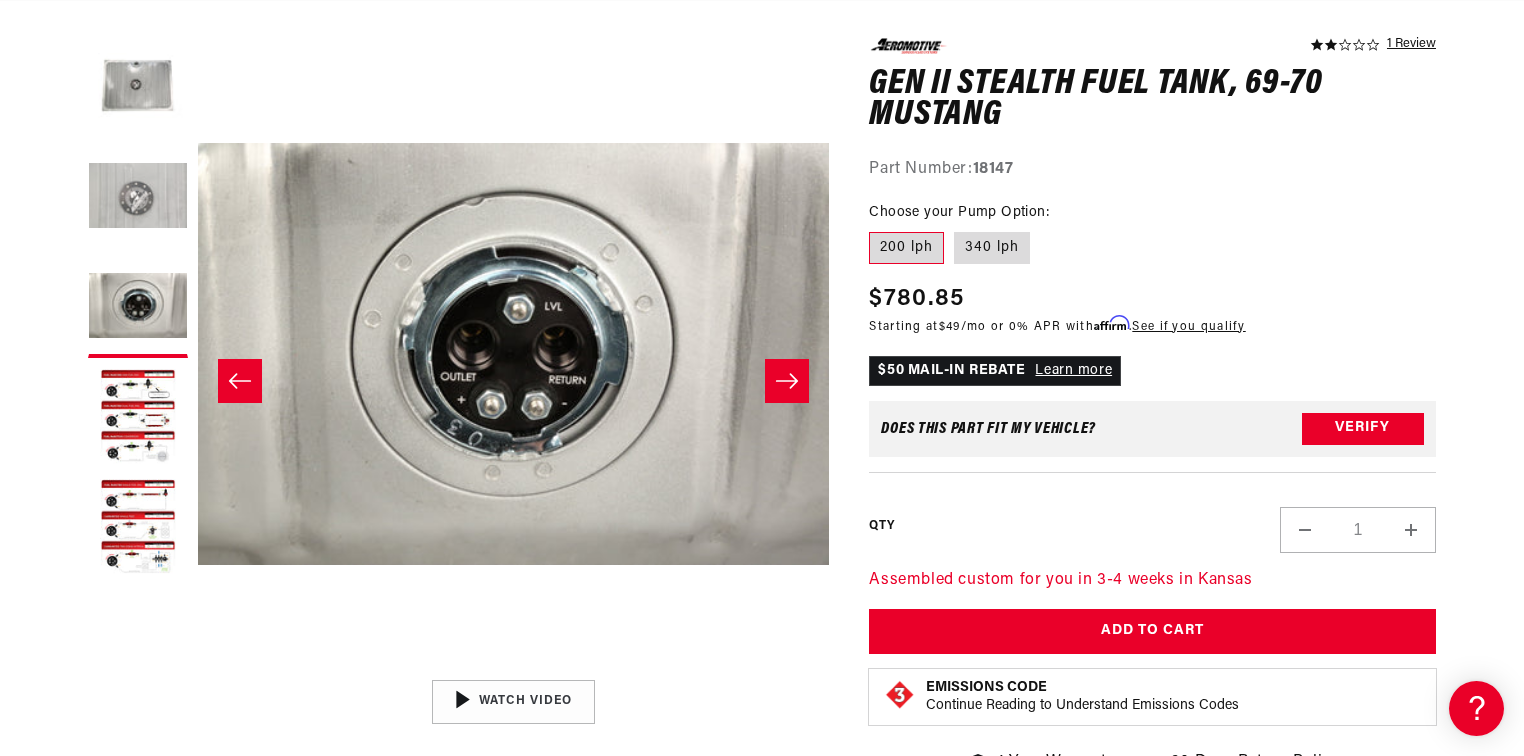click at bounding box center (138, 198) 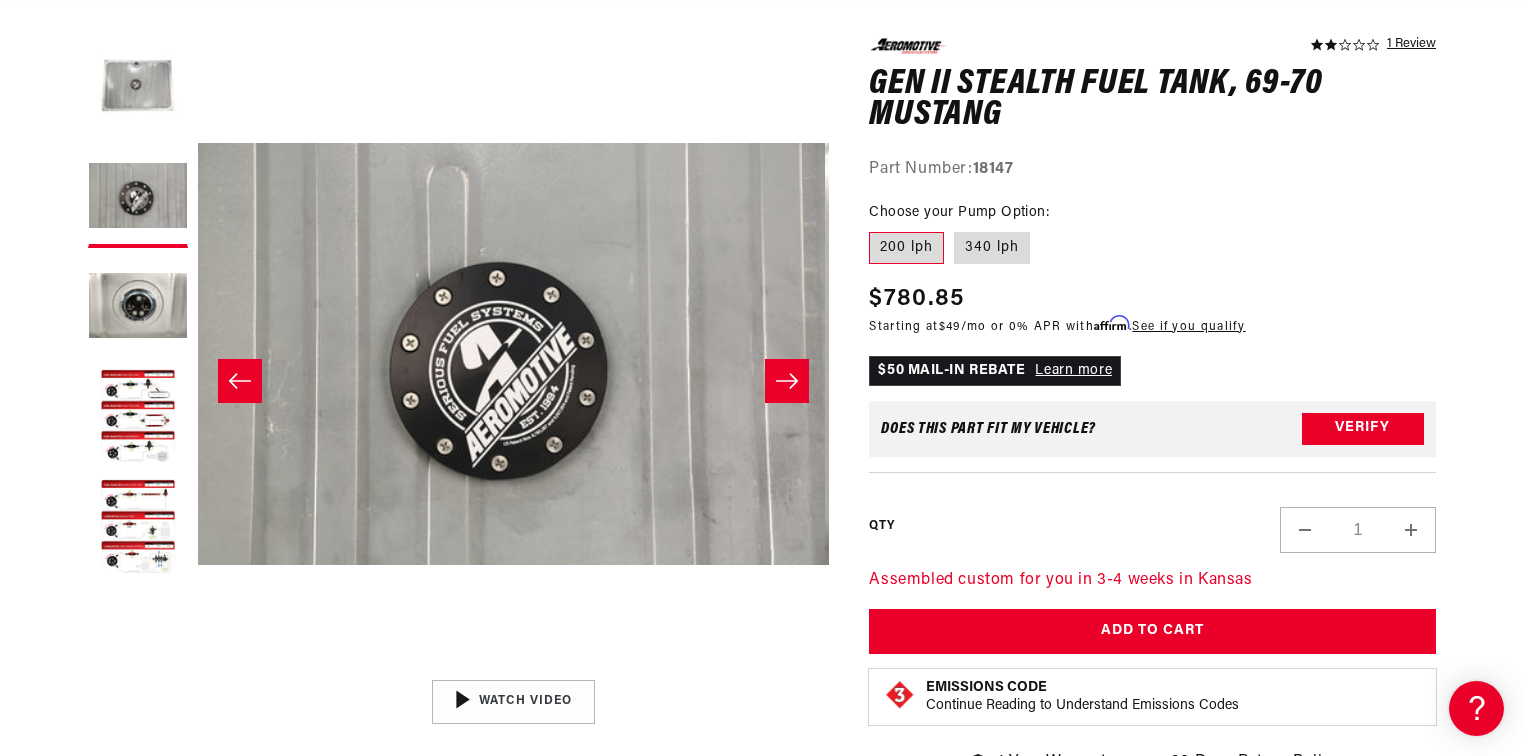 scroll, scrollTop: 0, scrollLeft: 631, axis: horizontal 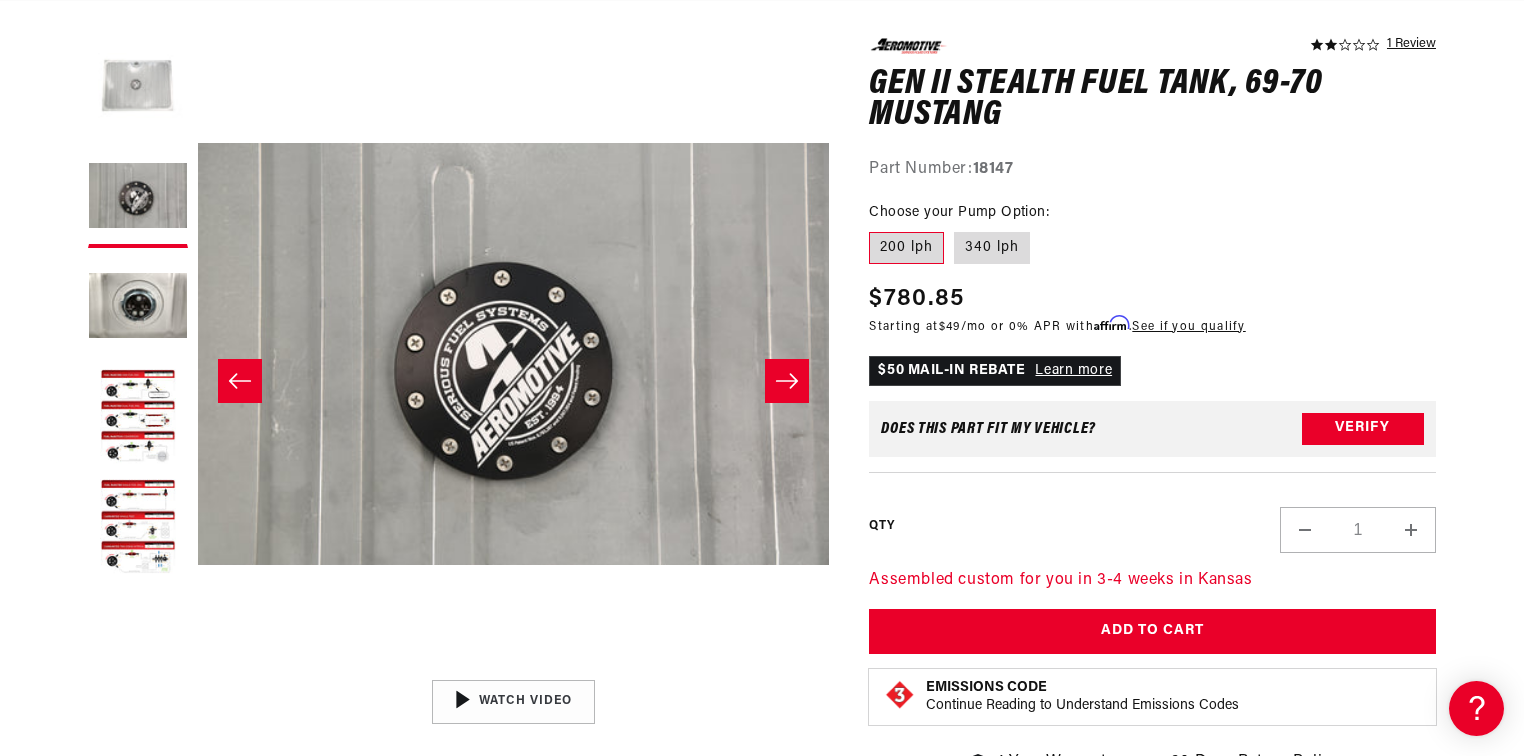 click at bounding box center (138, 88) 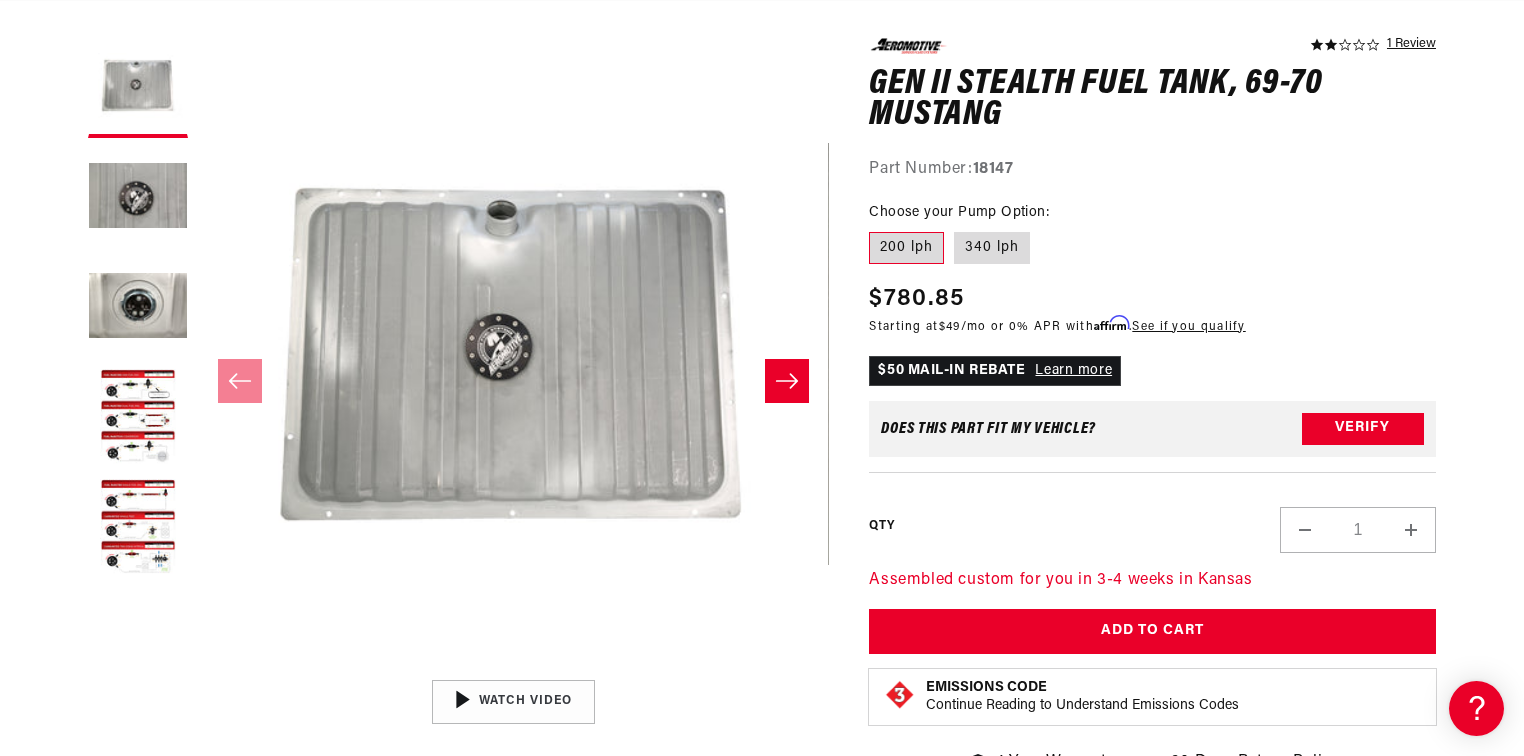 scroll, scrollTop: 0, scrollLeft: 0, axis: both 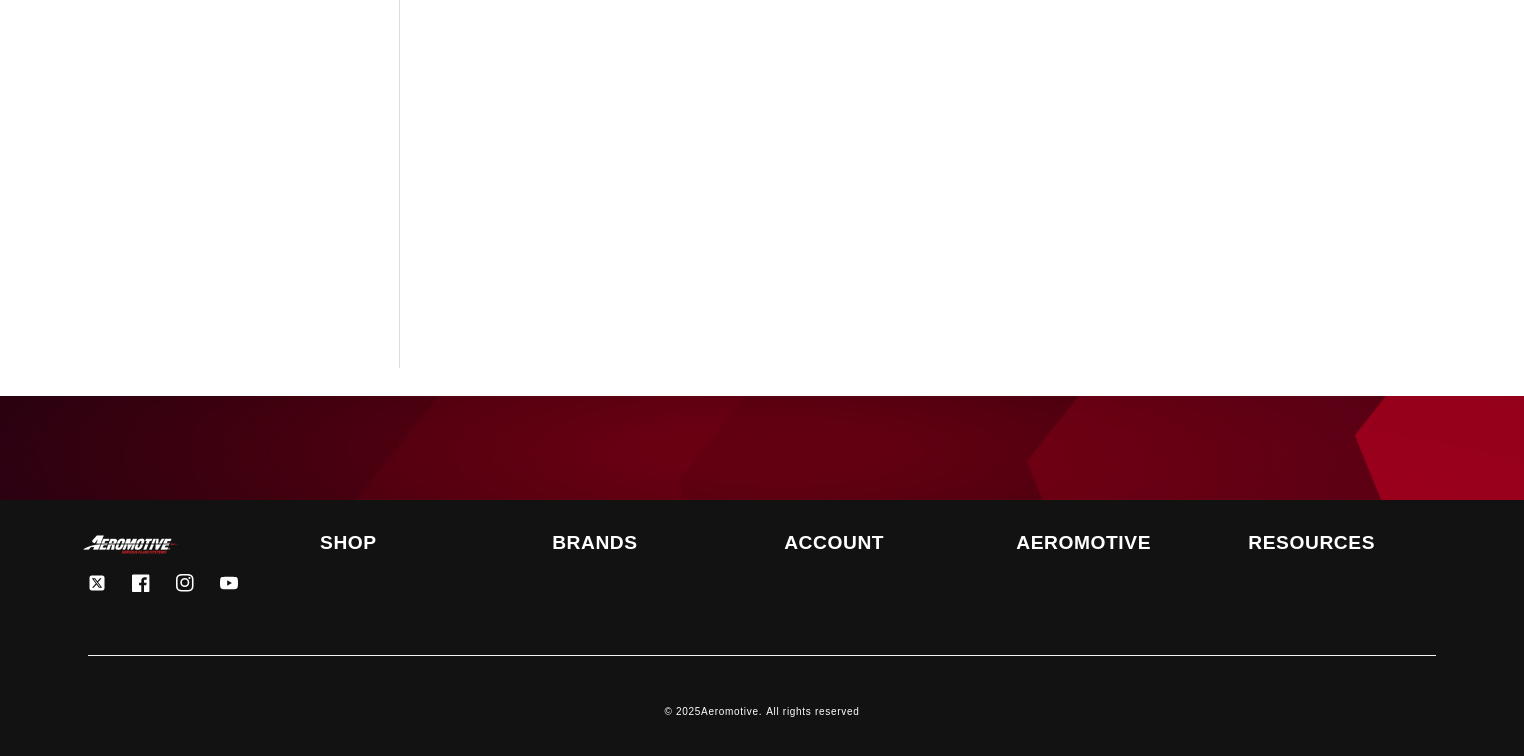 type on "mustang tank" 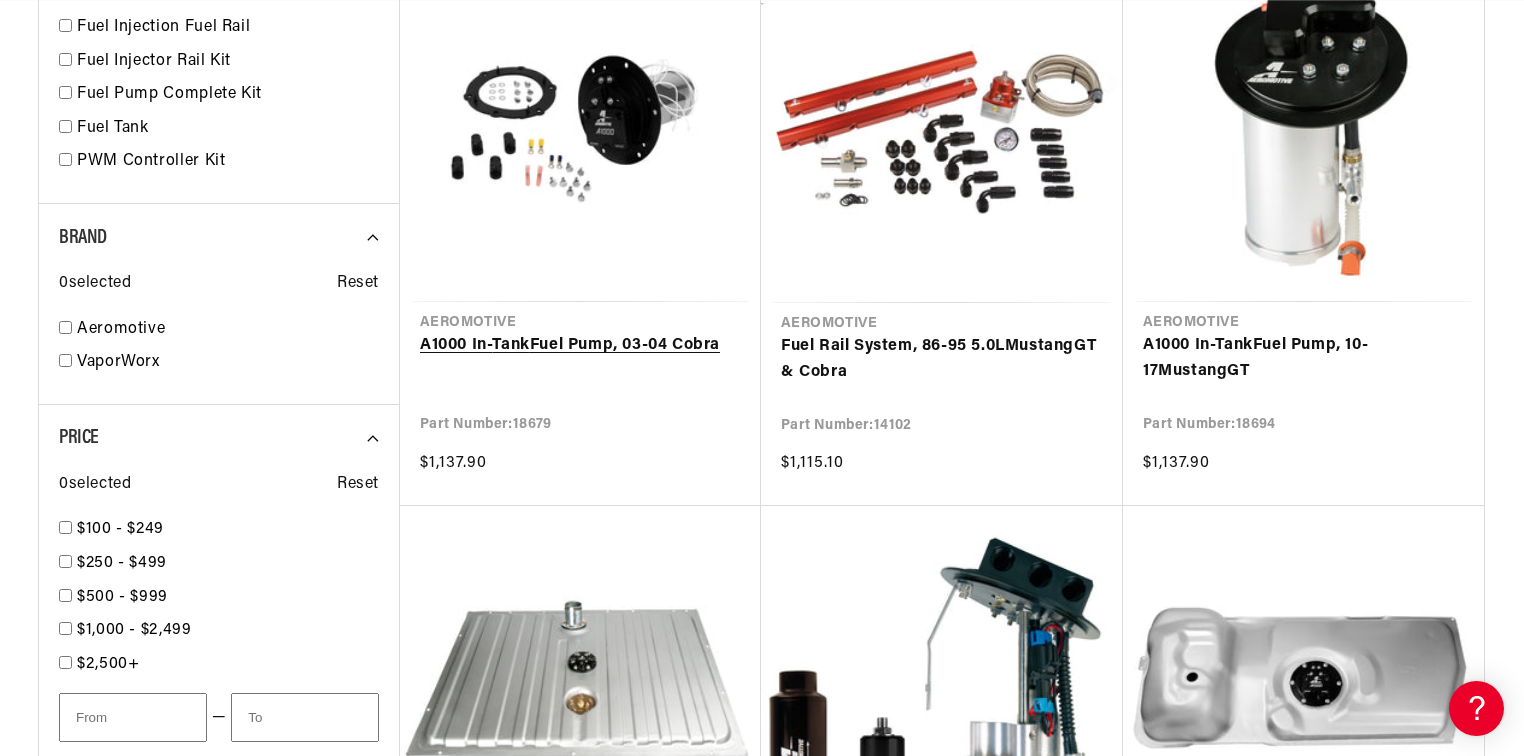 scroll, scrollTop: 0, scrollLeft: 0, axis: both 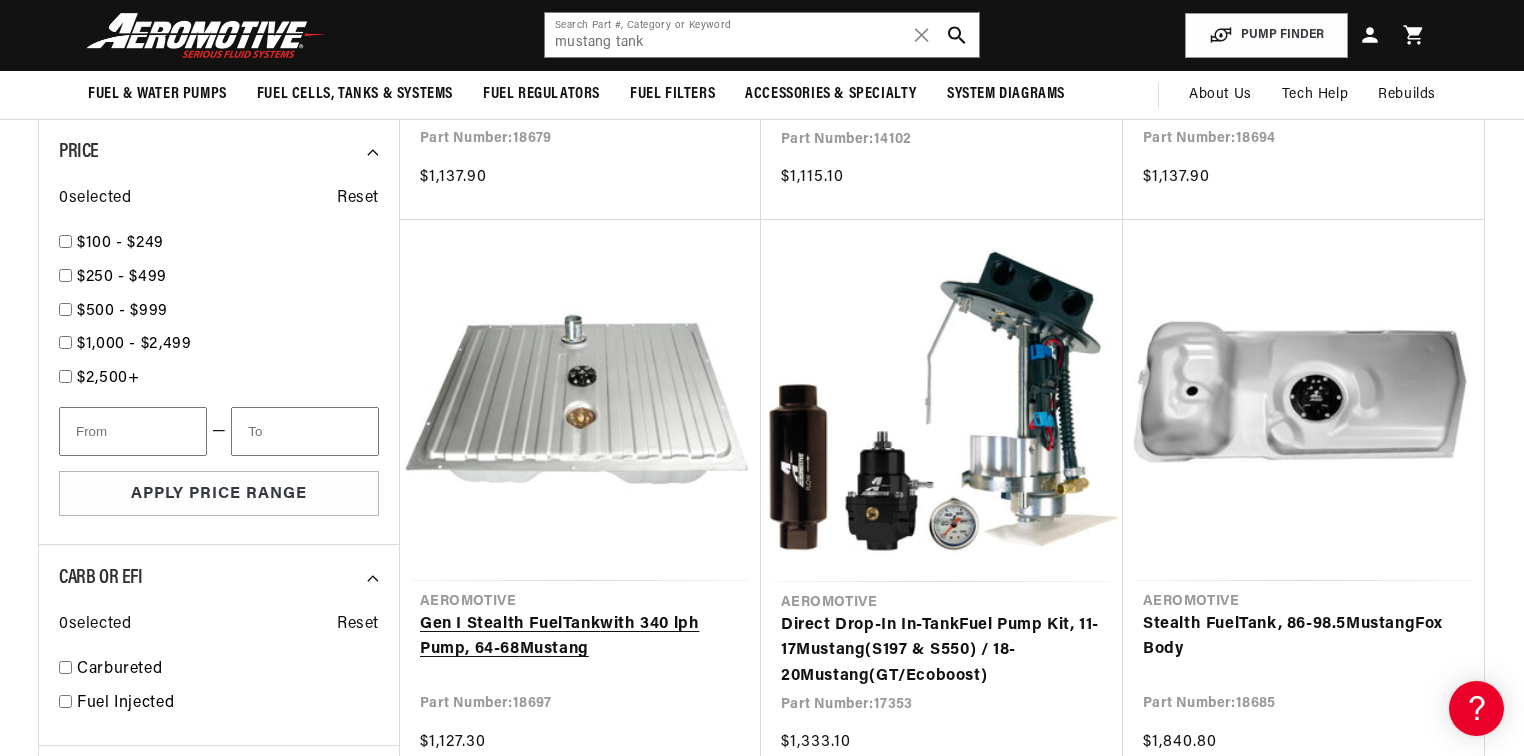 click on "Gen I Stealth Fuel  Tank  with 340 lph Pump, 64-68  Mustang" at bounding box center [580, 637] 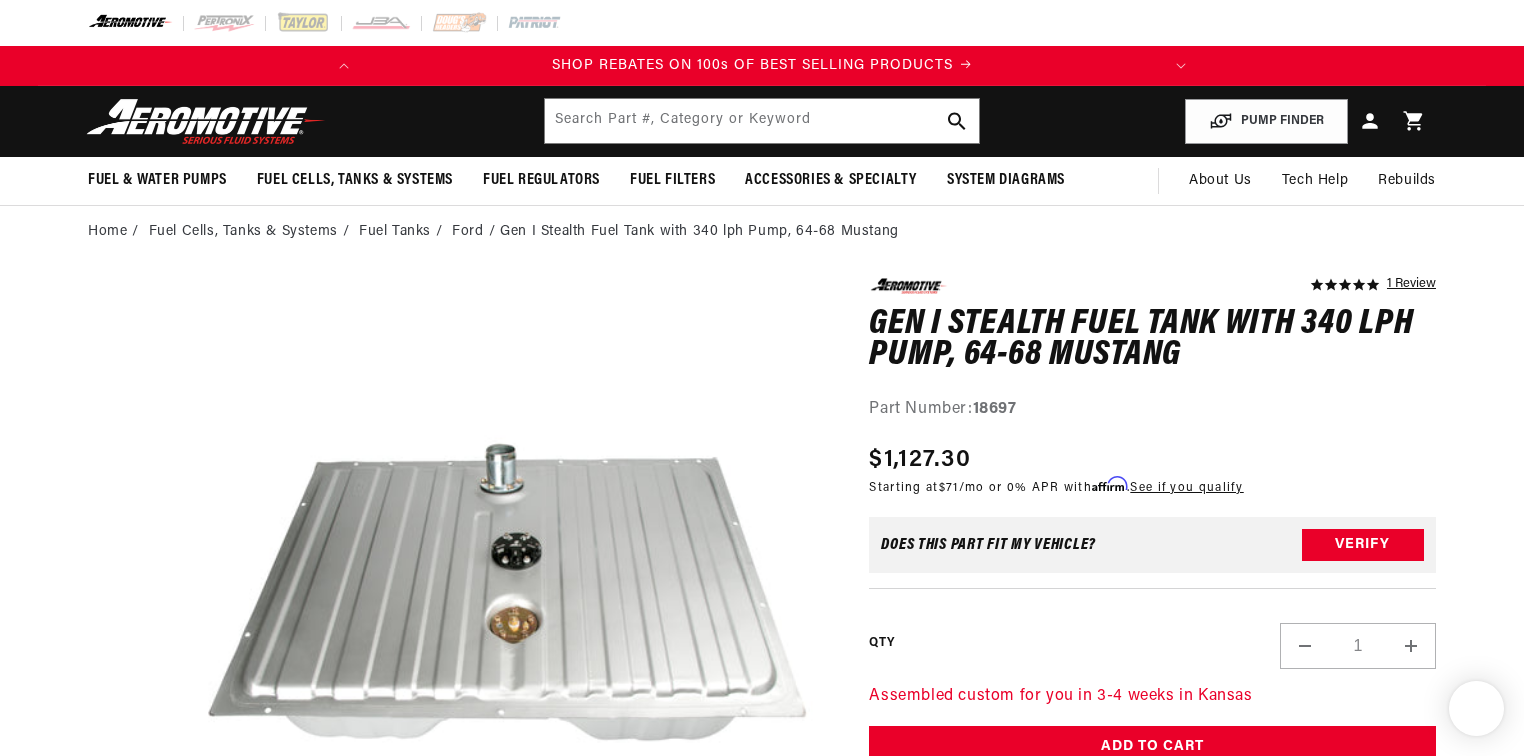 scroll, scrollTop: 160, scrollLeft: 0, axis: vertical 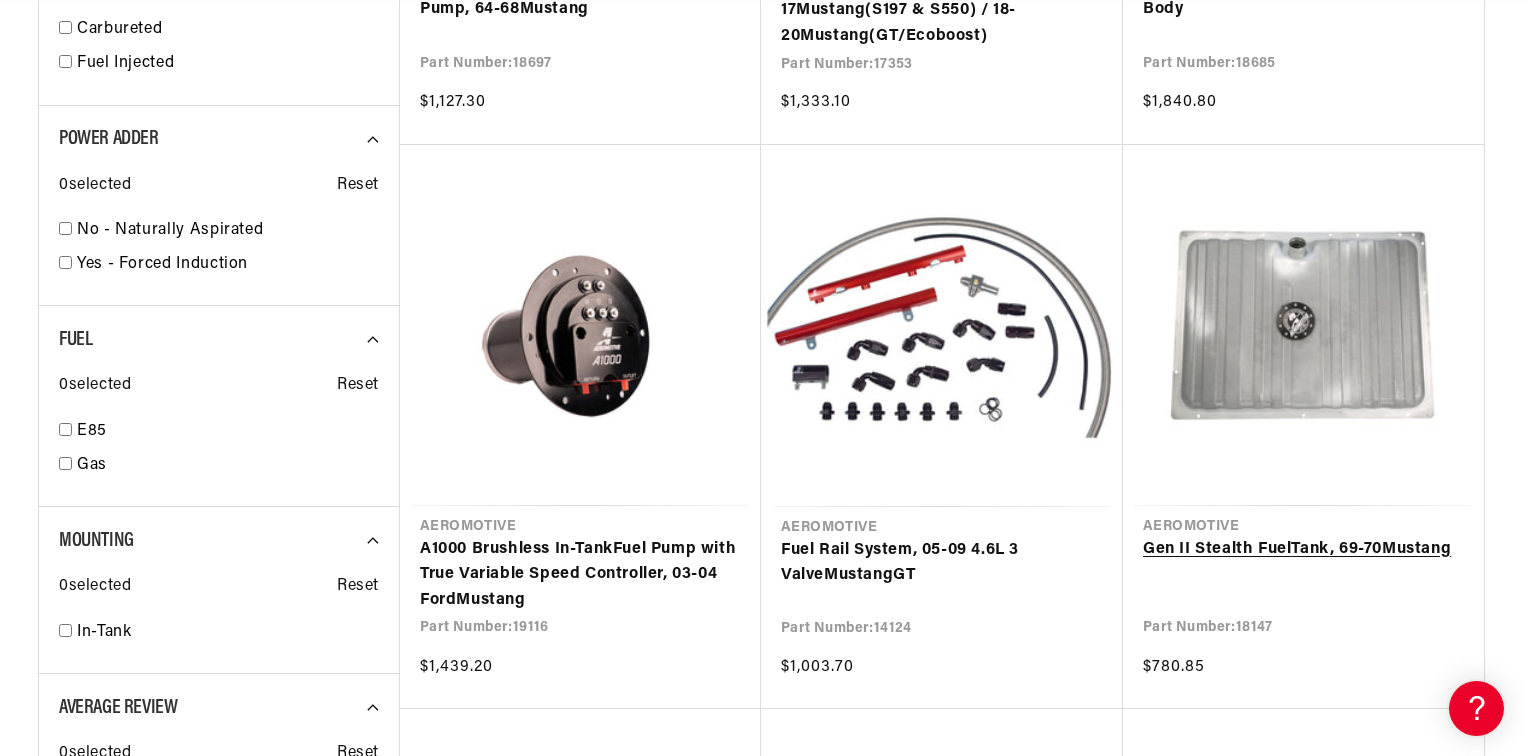 click on "Gen II Stealth Fuel  Tank , 69-70  Mustang" at bounding box center (1303, 550) 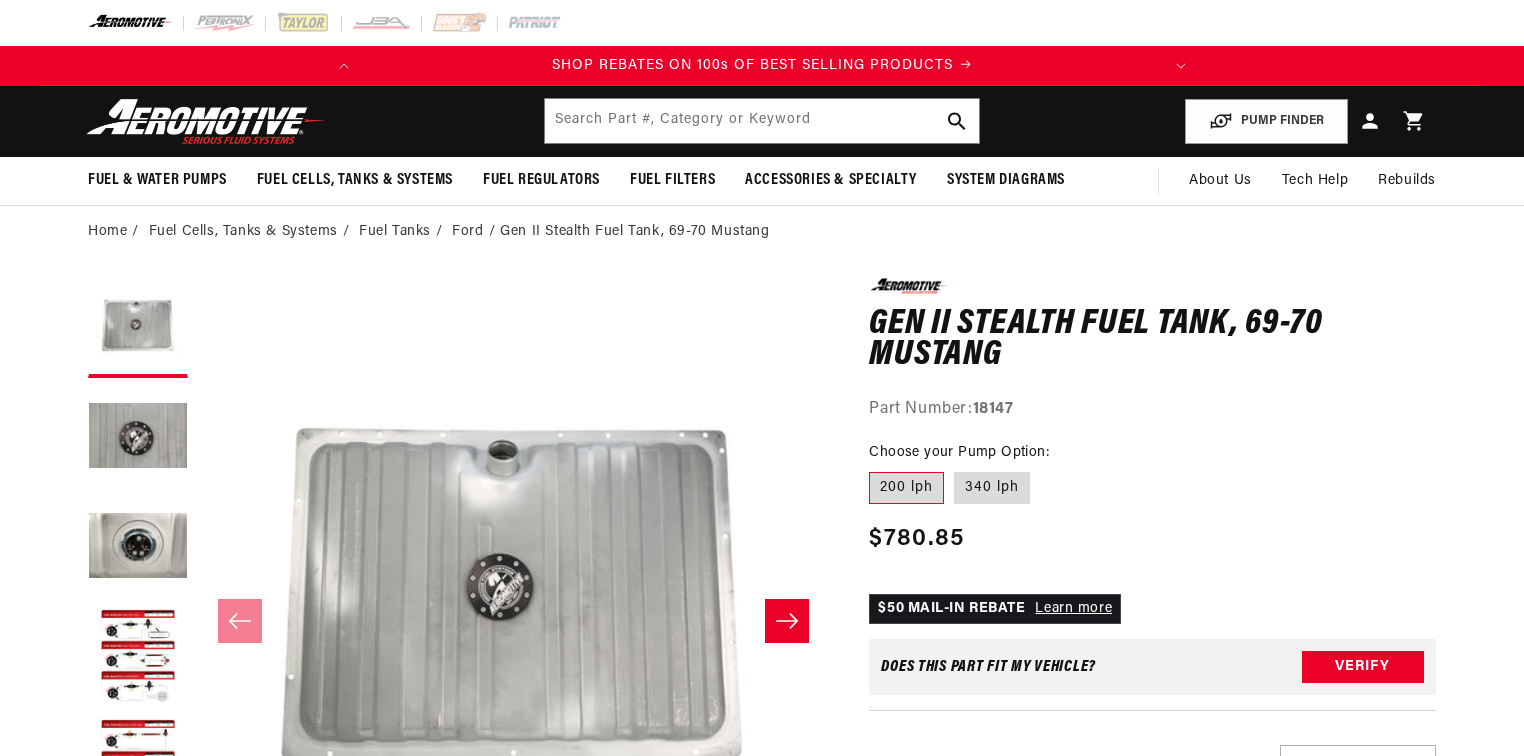 scroll, scrollTop: 0, scrollLeft: 0, axis: both 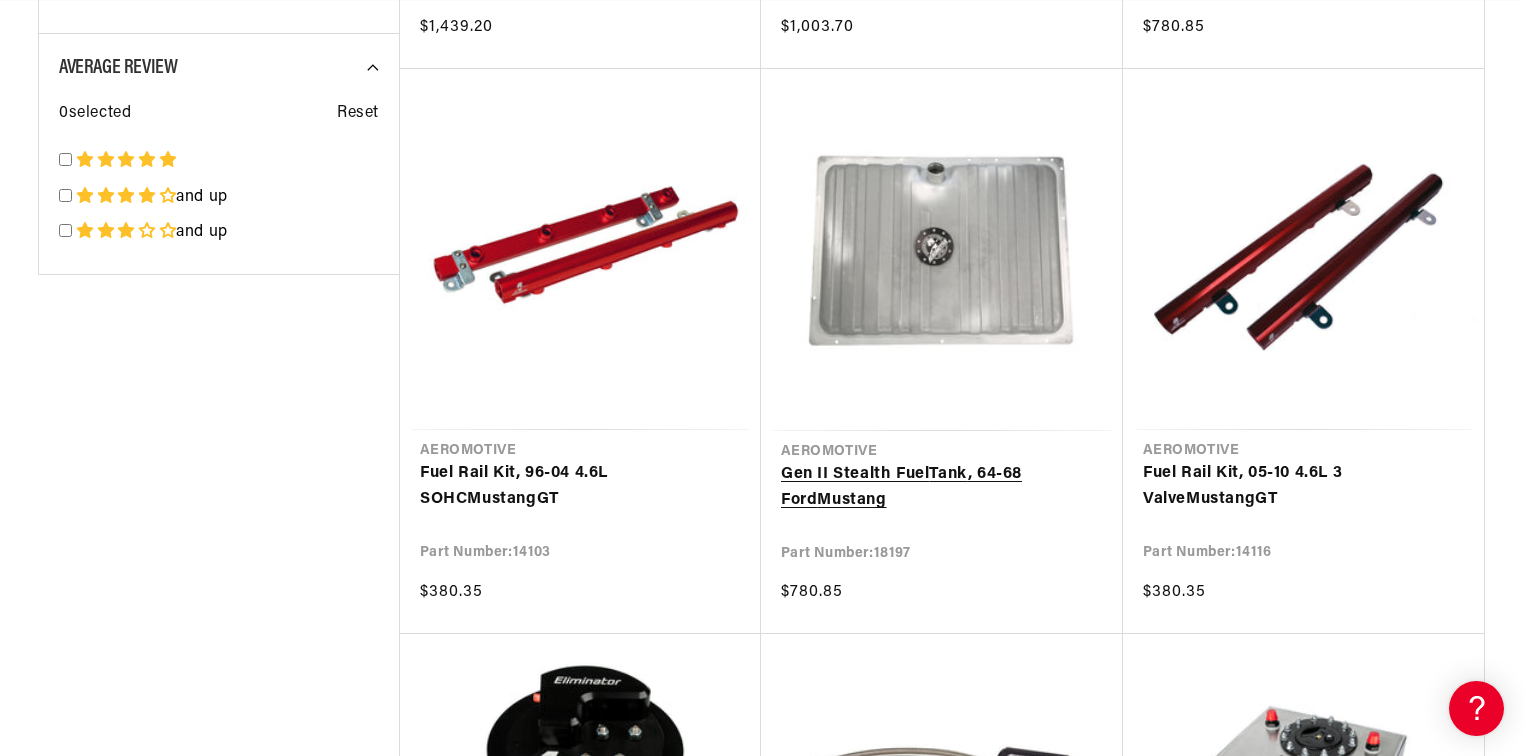 click on "Gen II Stealth Fuel  Tank , 64-68 Ford  Mustang" at bounding box center (942, 487) 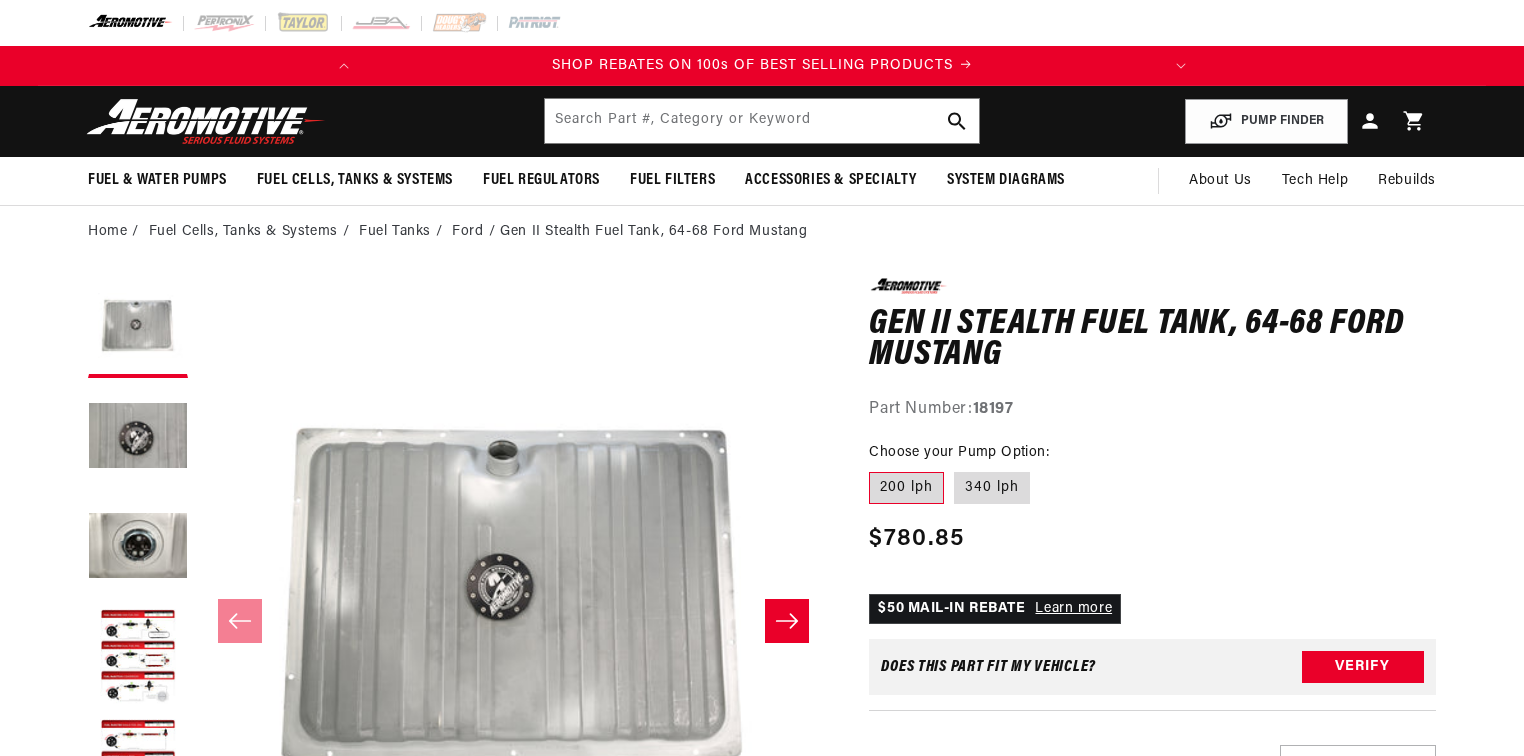 scroll, scrollTop: 0, scrollLeft: 0, axis: both 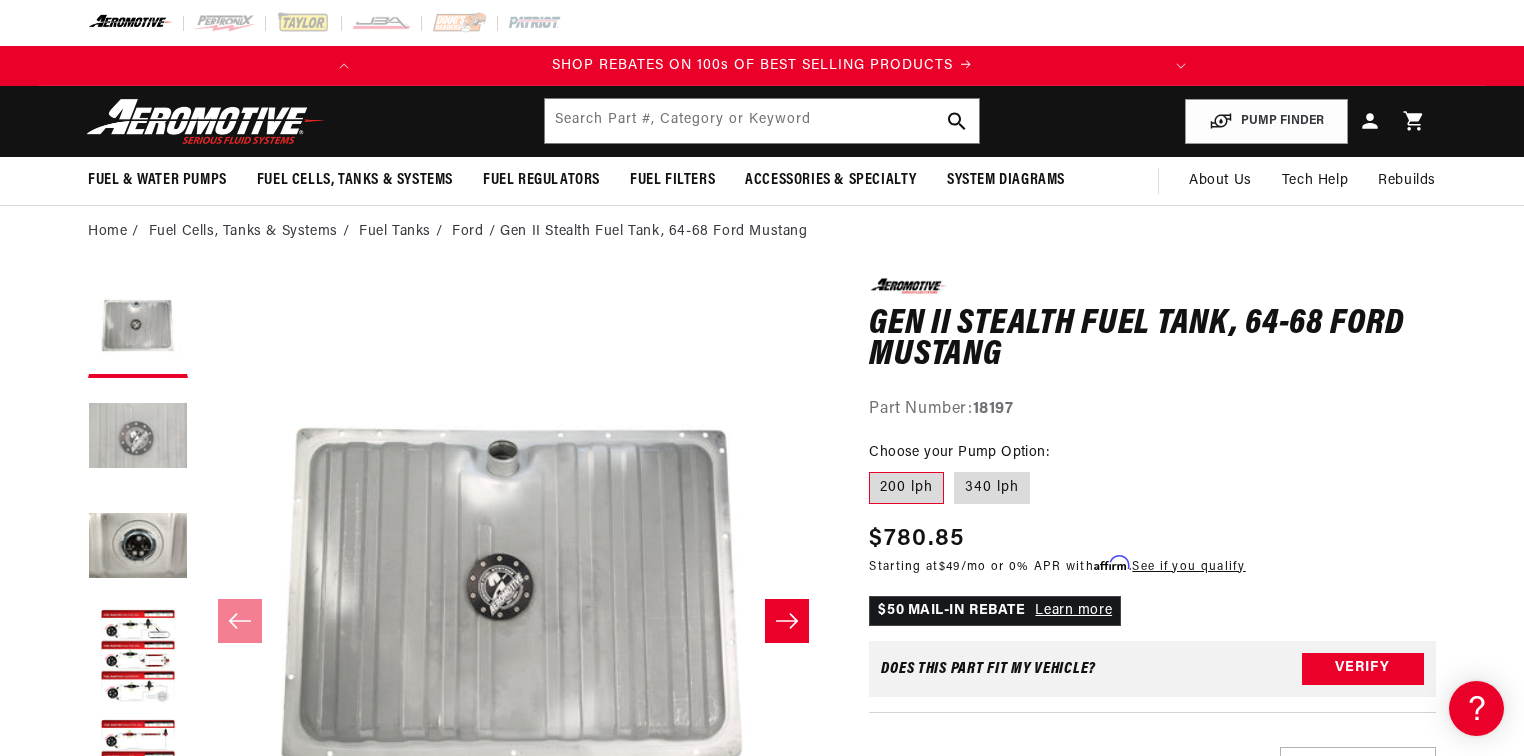 click at bounding box center [138, 438] 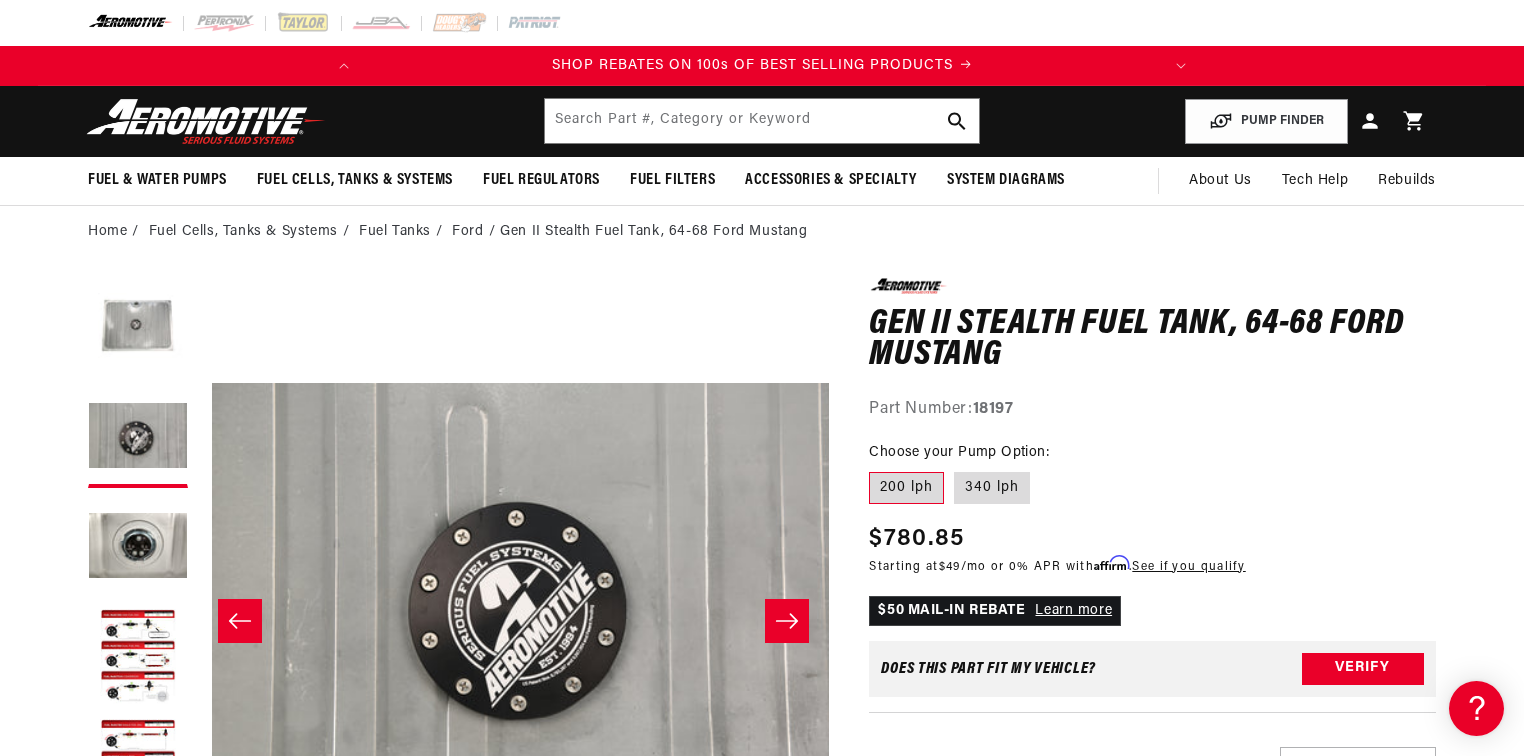 scroll, scrollTop: 0, scrollLeft: 631, axis: horizontal 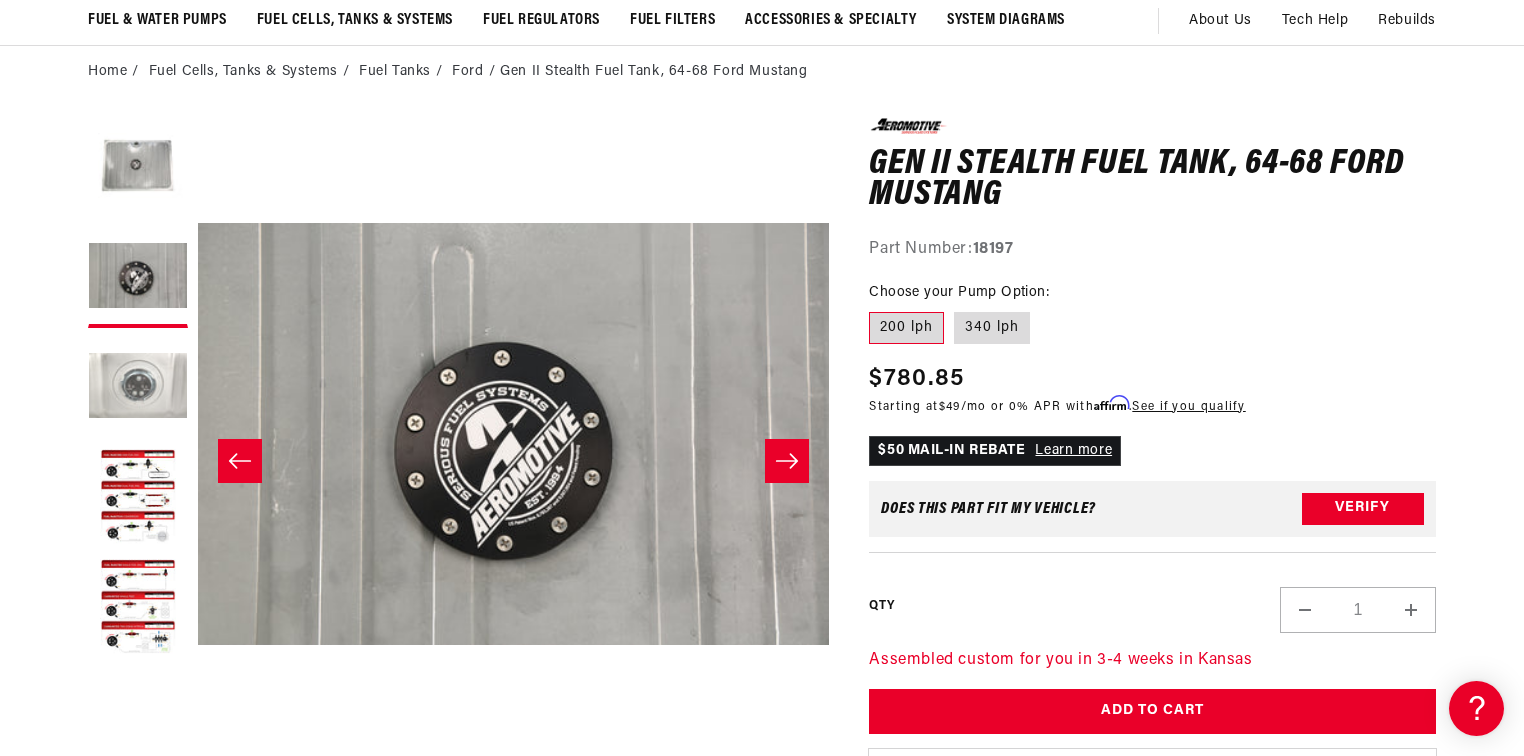 click at bounding box center (138, 388) 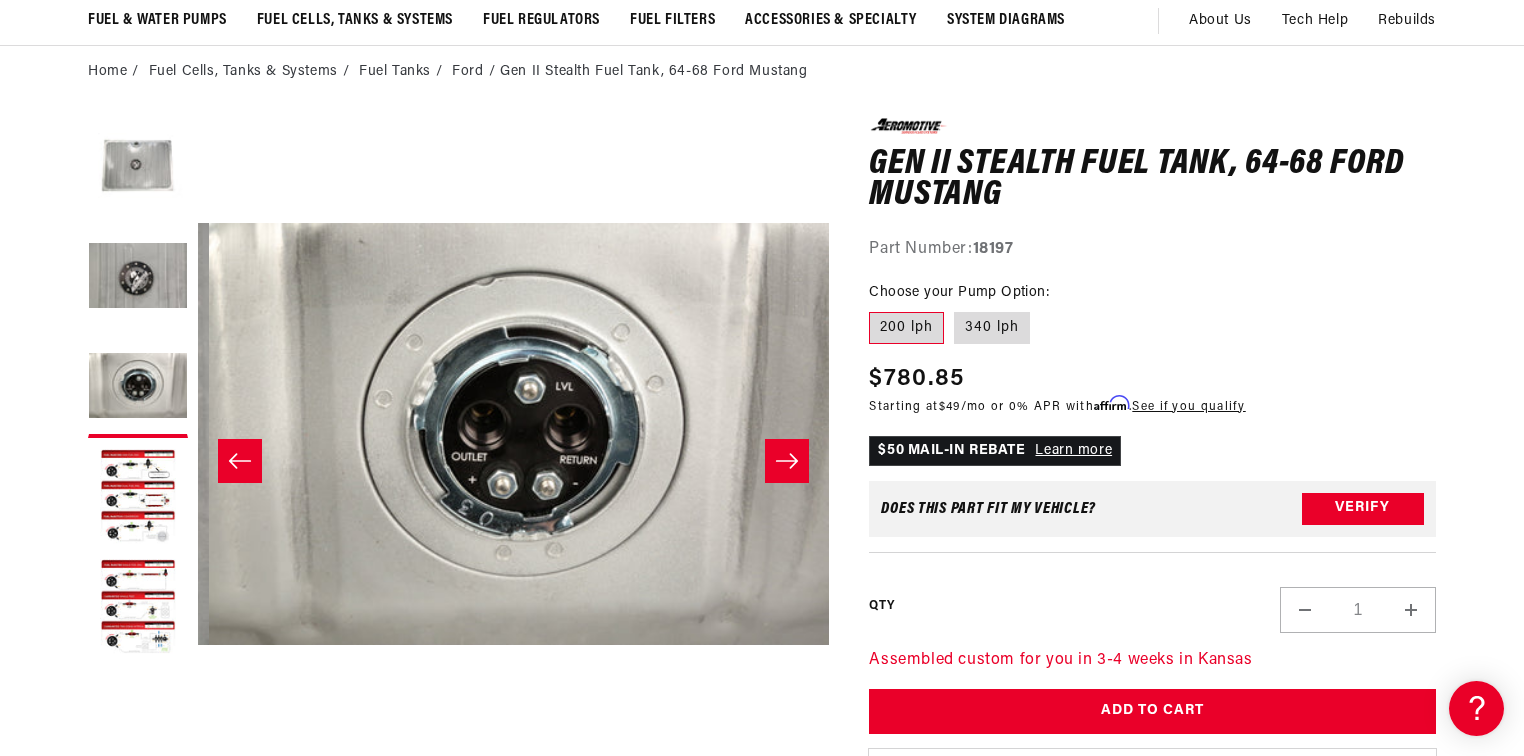 scroll, scrollTop: 0, scrollLeft: 1263, axis: horizontal 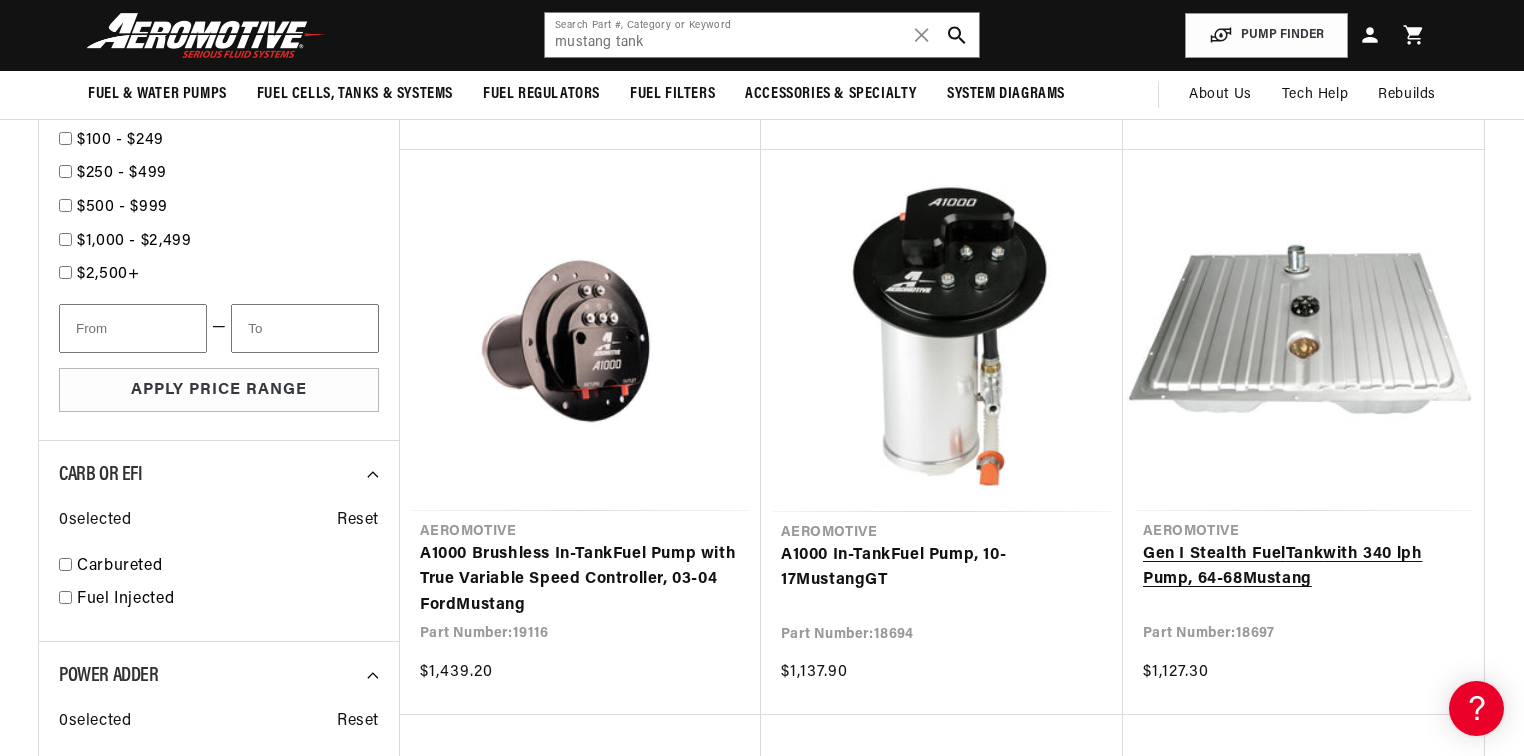 click on "Gen I Stealth Fuel  Tank  with 340 lph Pump, 64-68  Mustang" at bounding box center (1303, 567) 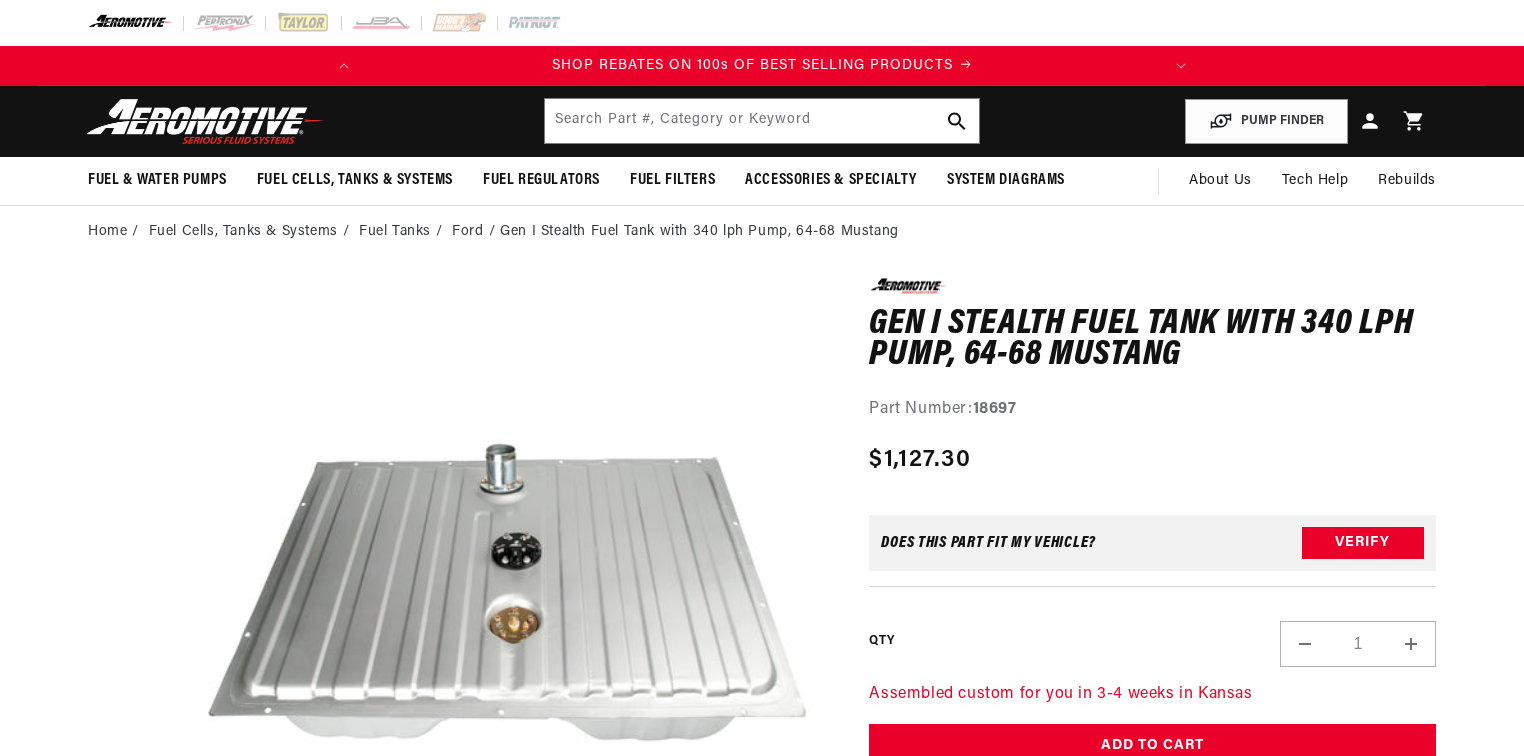 scroll, scrollTop: 0, scrollLeft: 0, axis: both 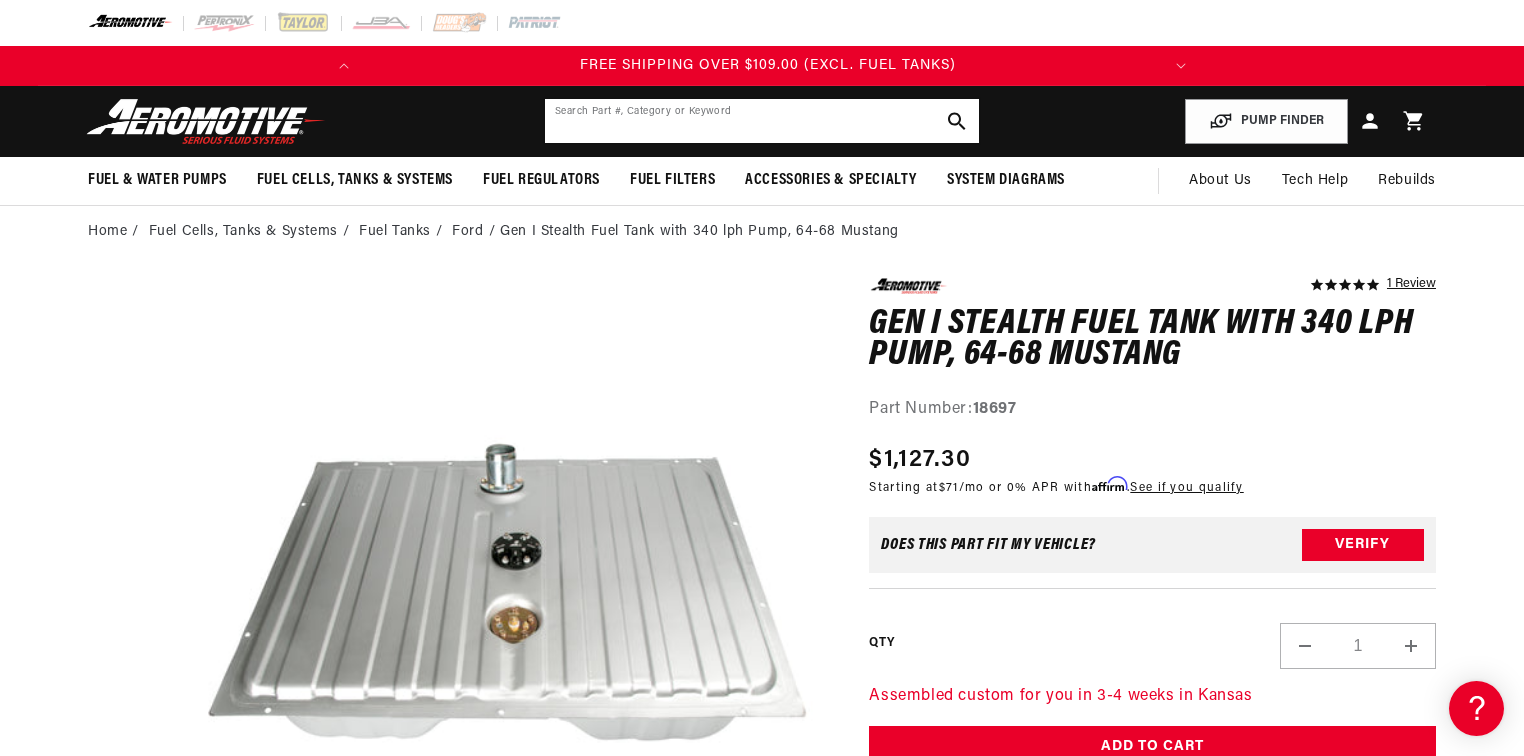 click 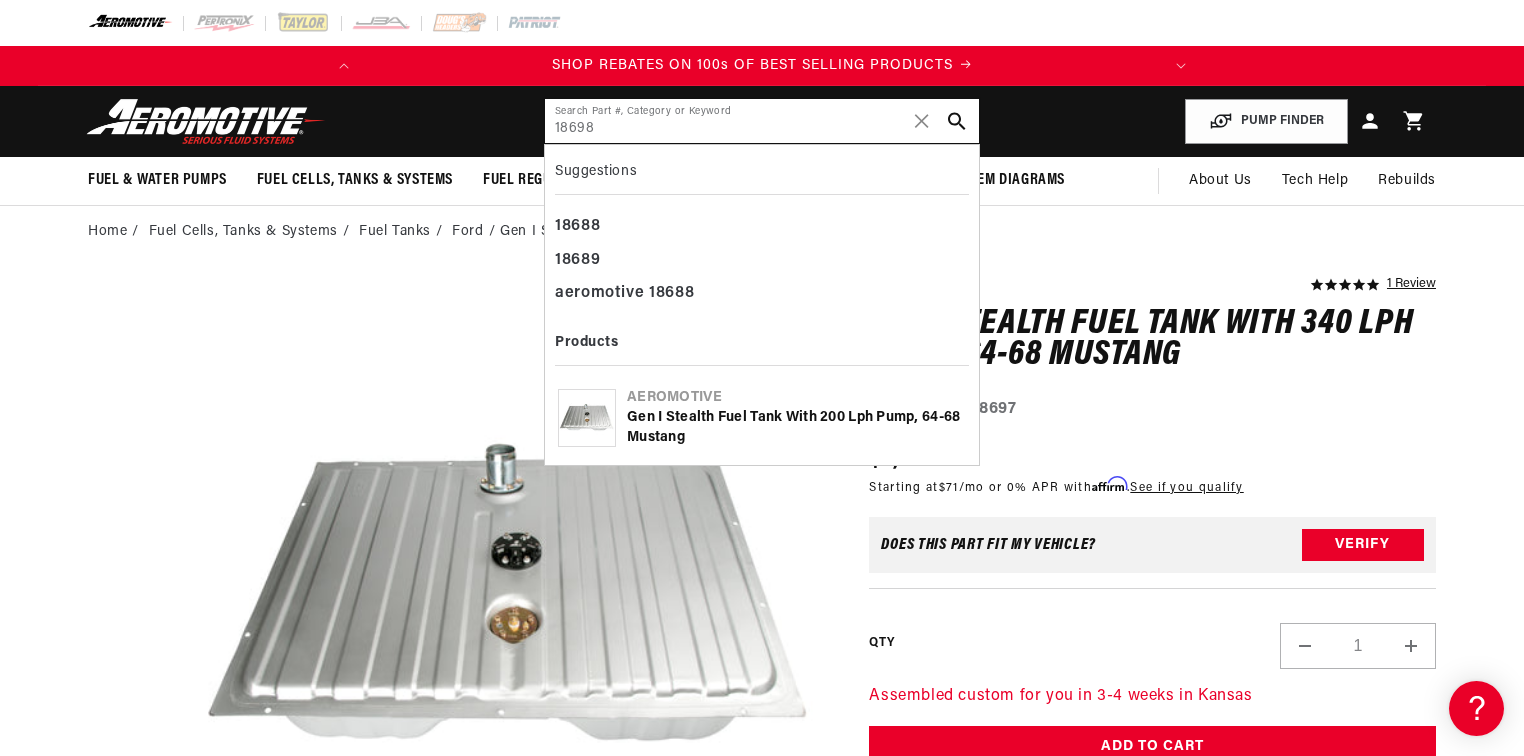 type on "18698" 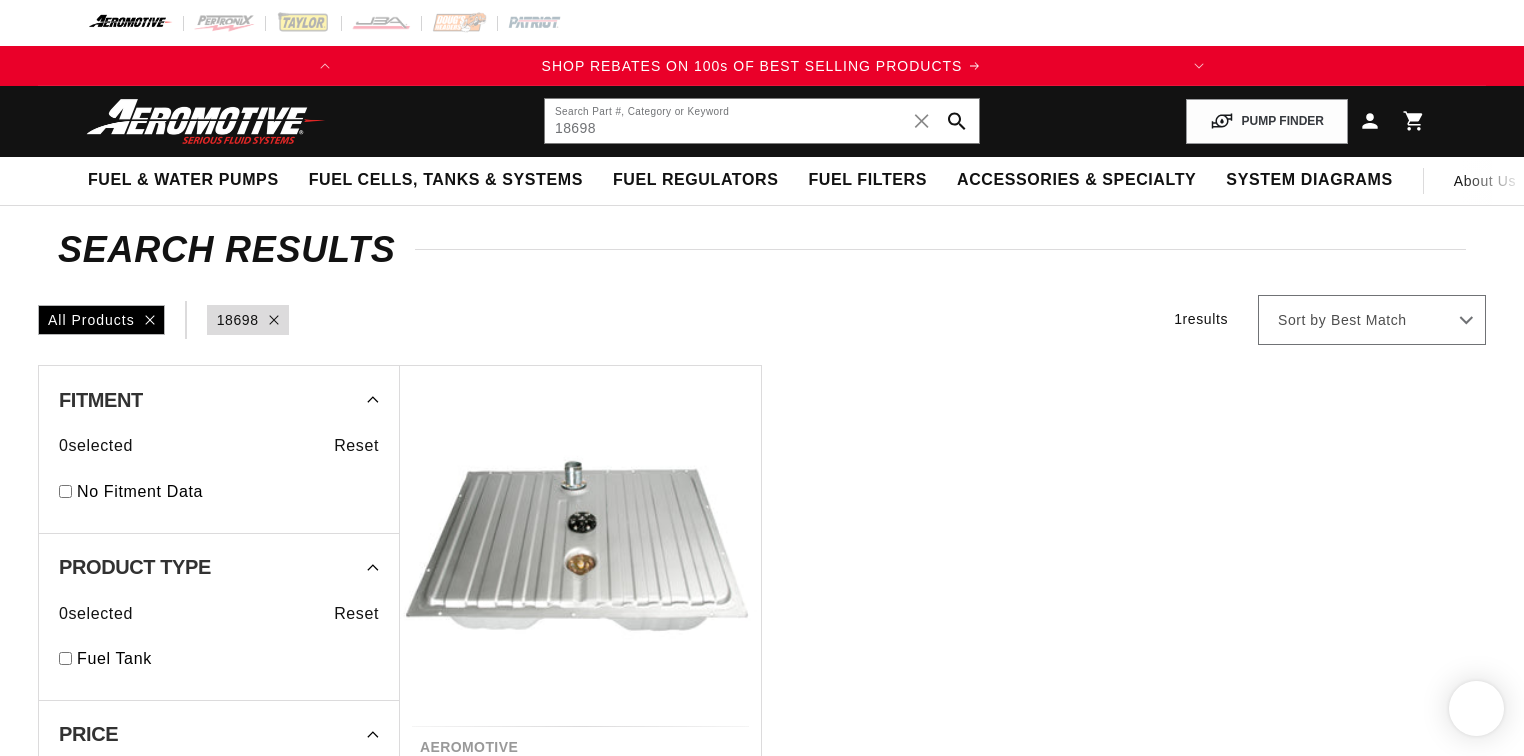 scroll, scrollTop: 0, scrollLeft: 0, axis: both 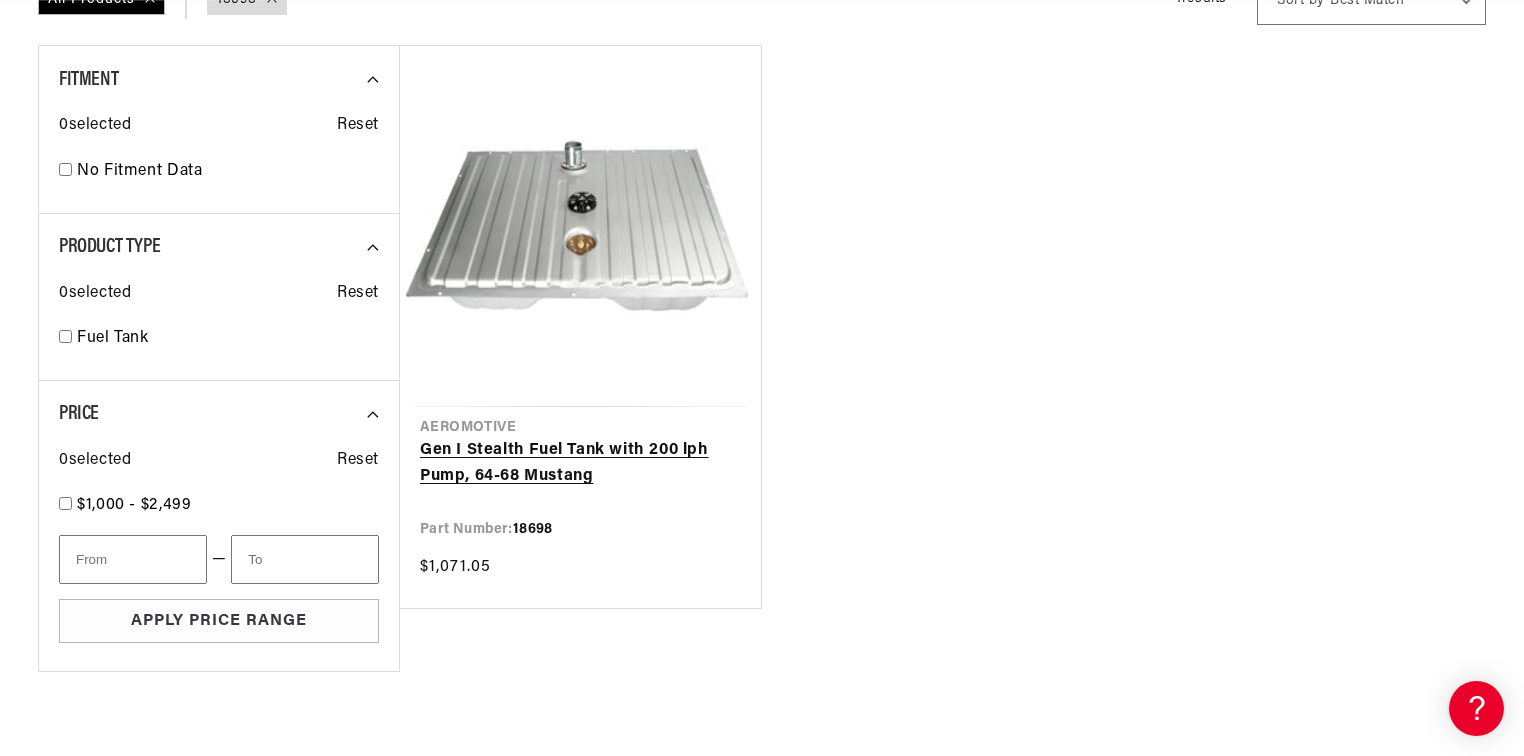 click on "Gen I Stealth Fuel Tank with 200 lph Pump, 64-68 Mustang" at bounding box center [580, 463] 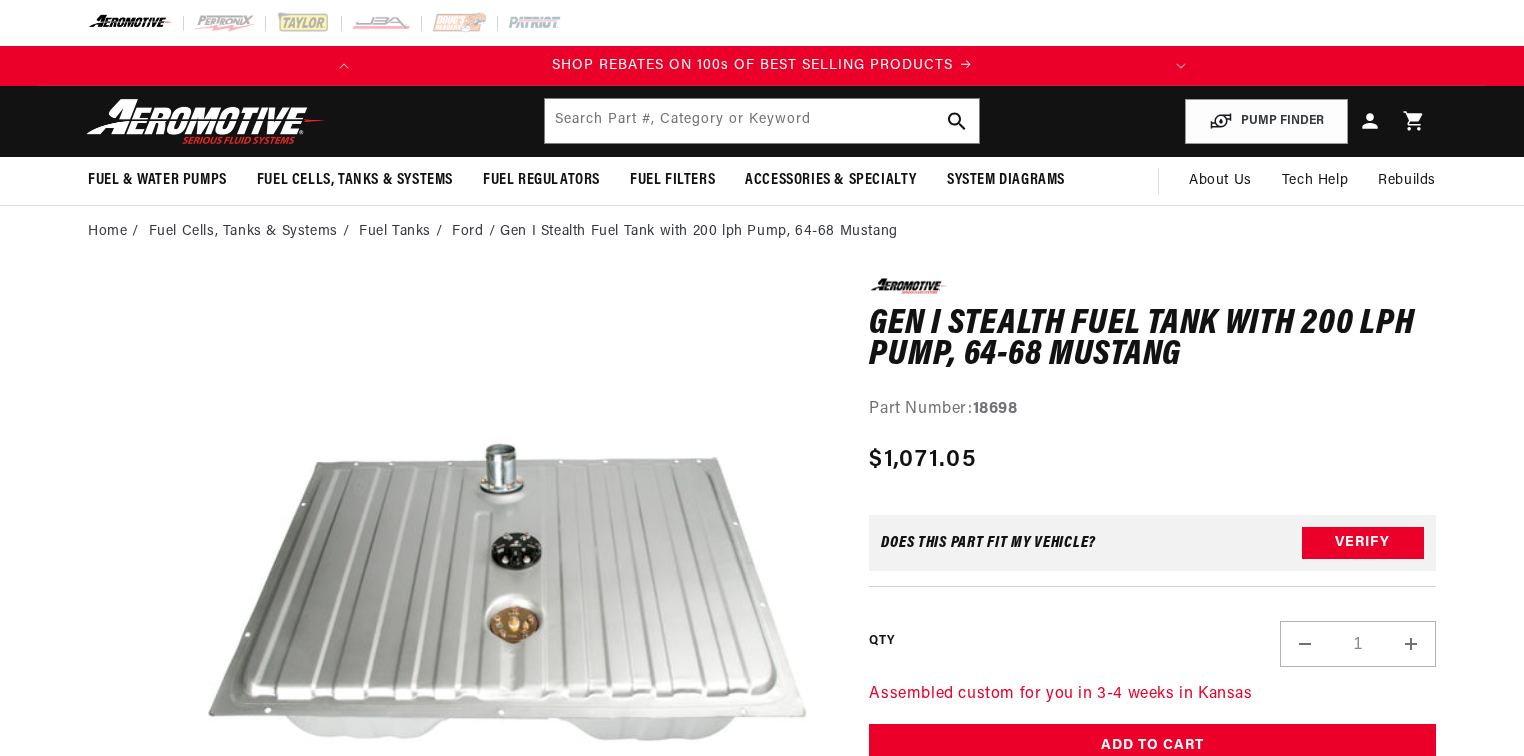 scroll, scrollTop: 0, scrollLeft: 0, axis: both 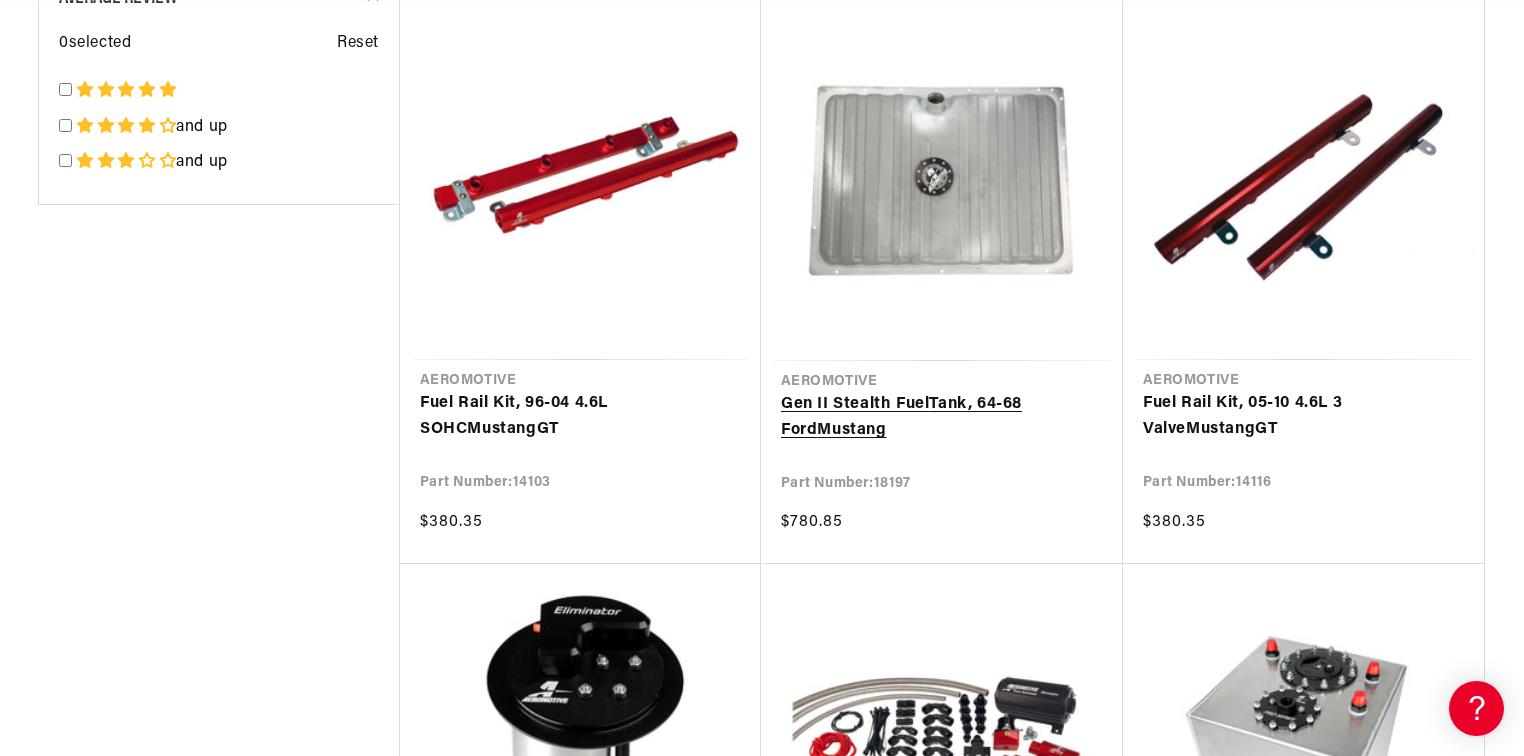 click on "Gen II Stealth Fuel  Tank , 64-68 Ford  Mustang" at bounding box center [942, 417] 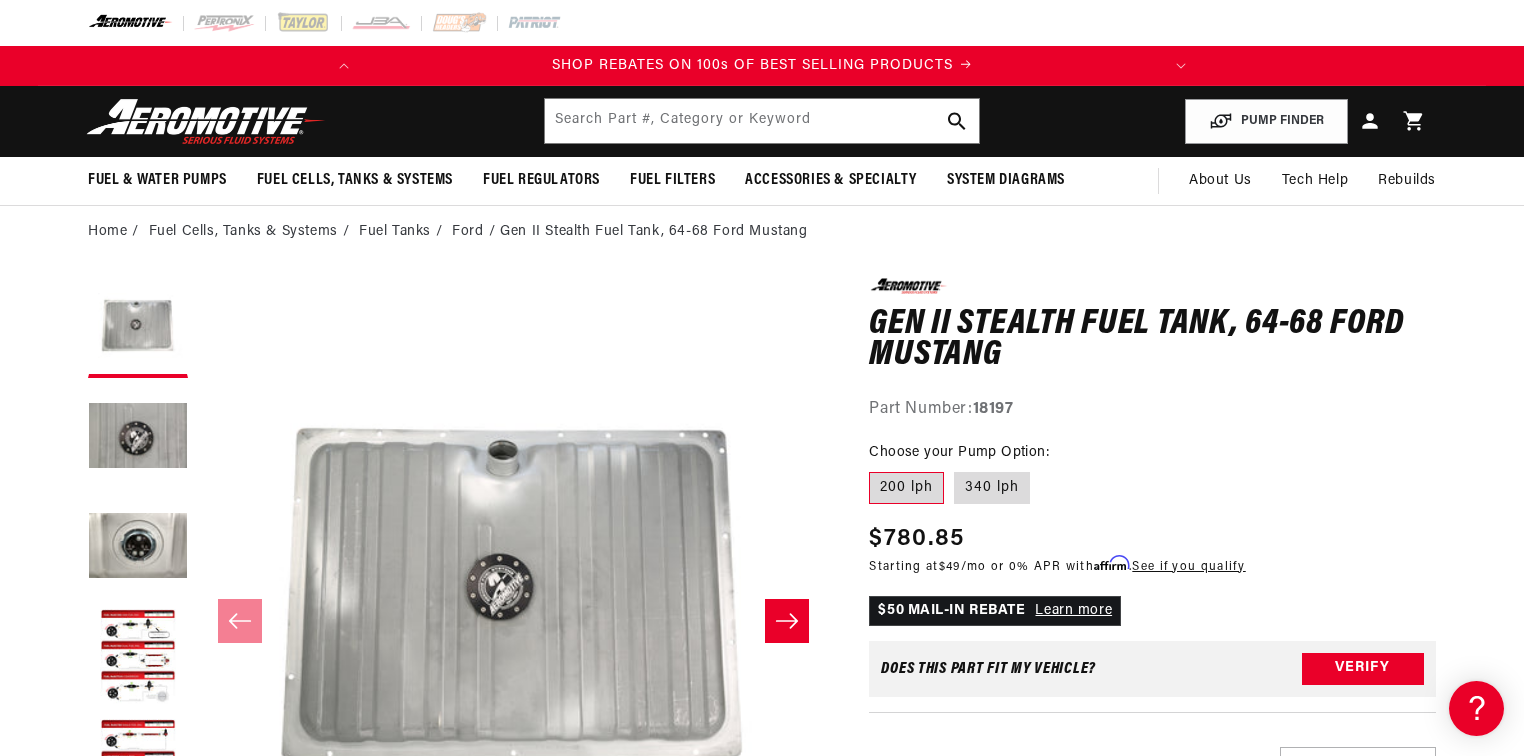 scroll, scrollTop: 58, scrollLeft: 0, axis: vertical 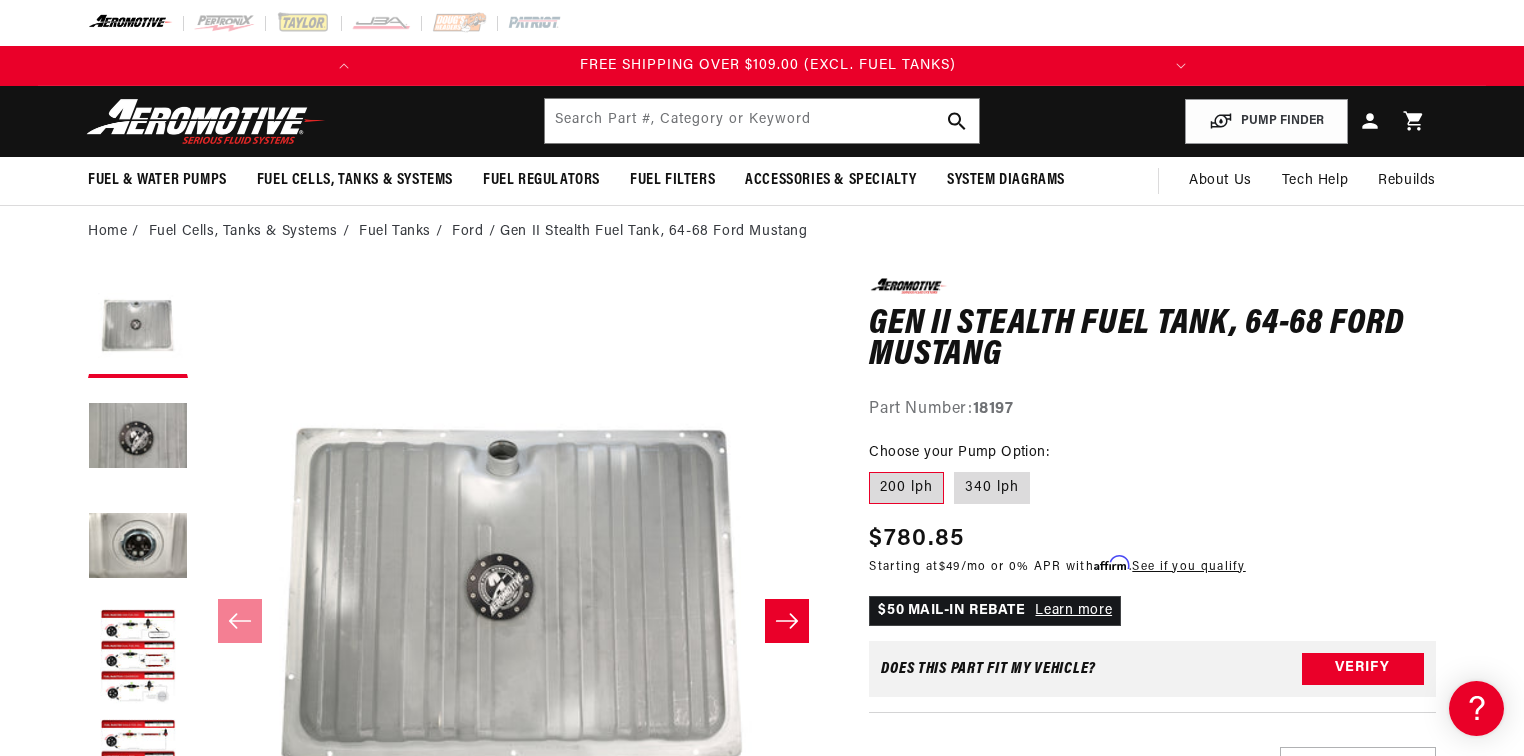 click on "0.0 star rating      Write a review
Gen II Stealth Fuel Tank, 64-68 Ford Mustang
Gen II Stealth Fuel Tank, 64-68 Ford Mustang
0.0 star rating      Write a review
Part Number:  18197
Skip to product information
Open media 1 in modal
Open media 2 in modal
Open media 3 in modal" at bounding box center (762, 1919) 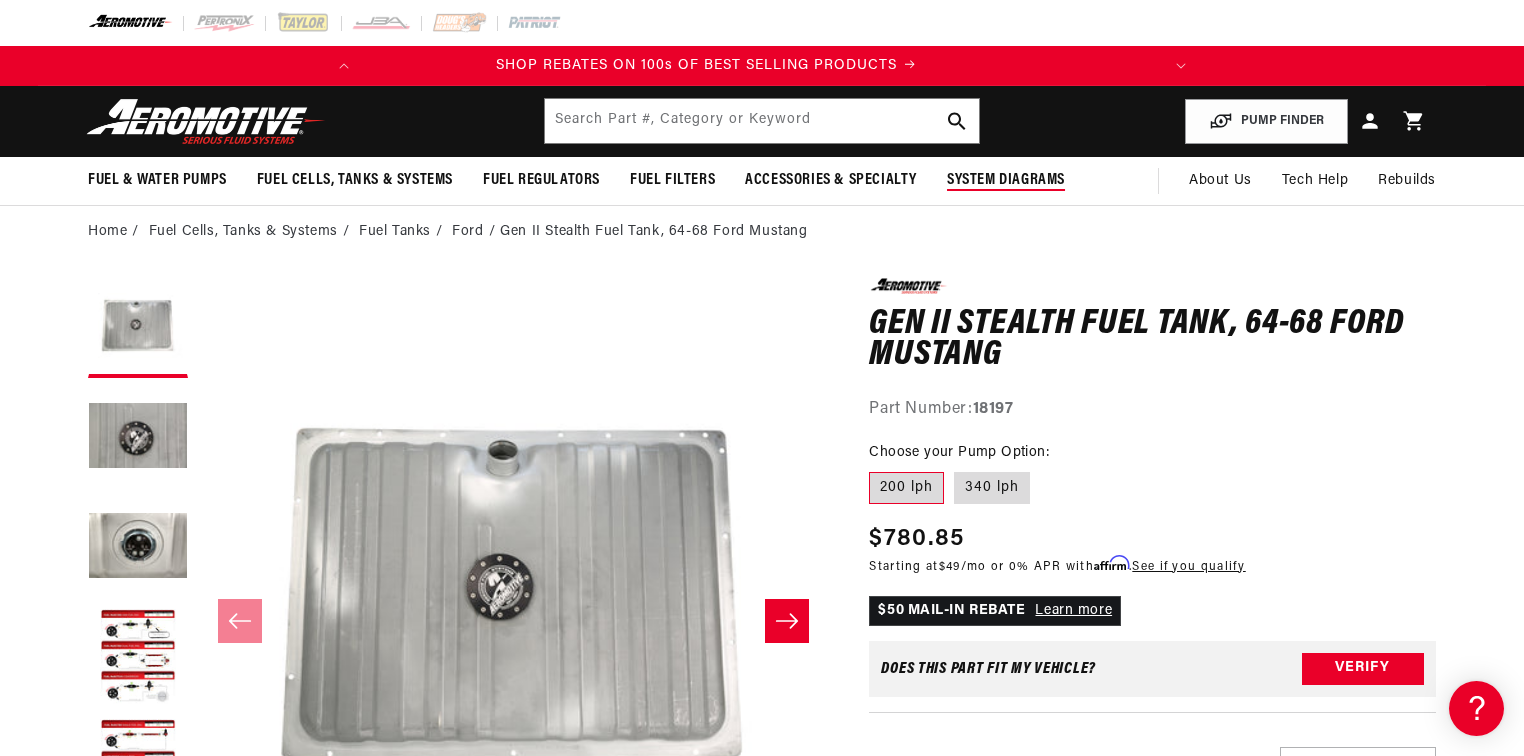 scroll, scrollTop: 0, scrollLeft: 0, axis: both 